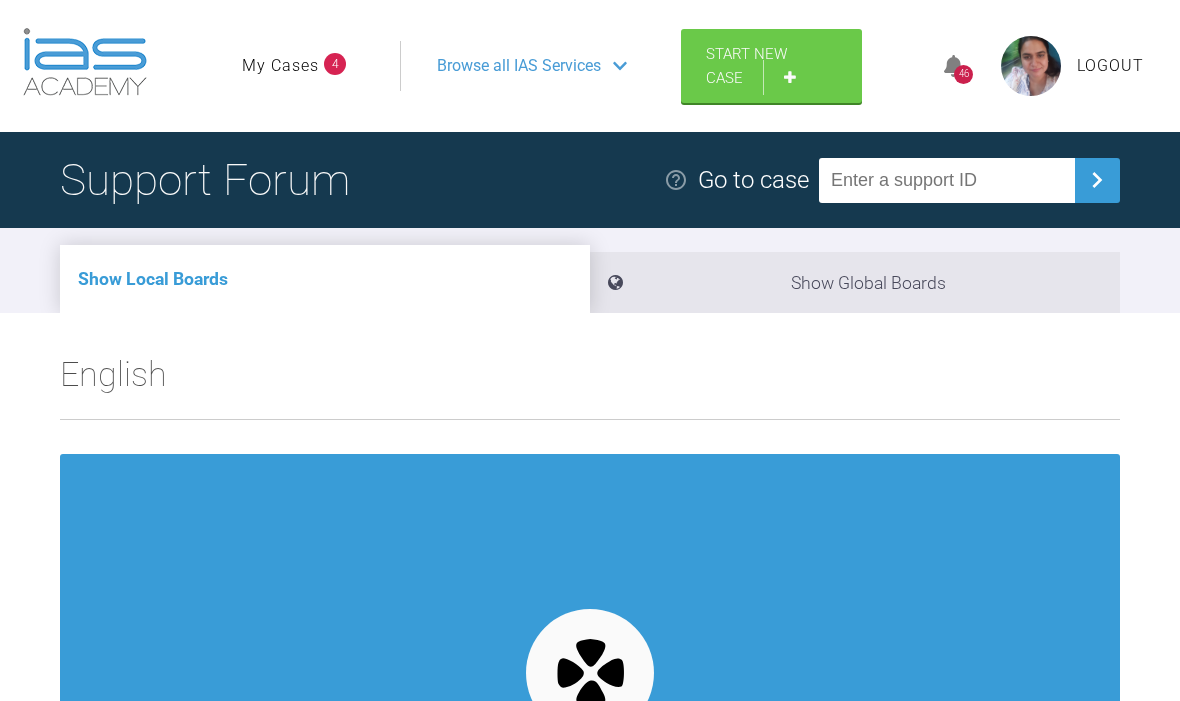 scroll, scrollTop: 0, scrollLeft: 0, axis: both 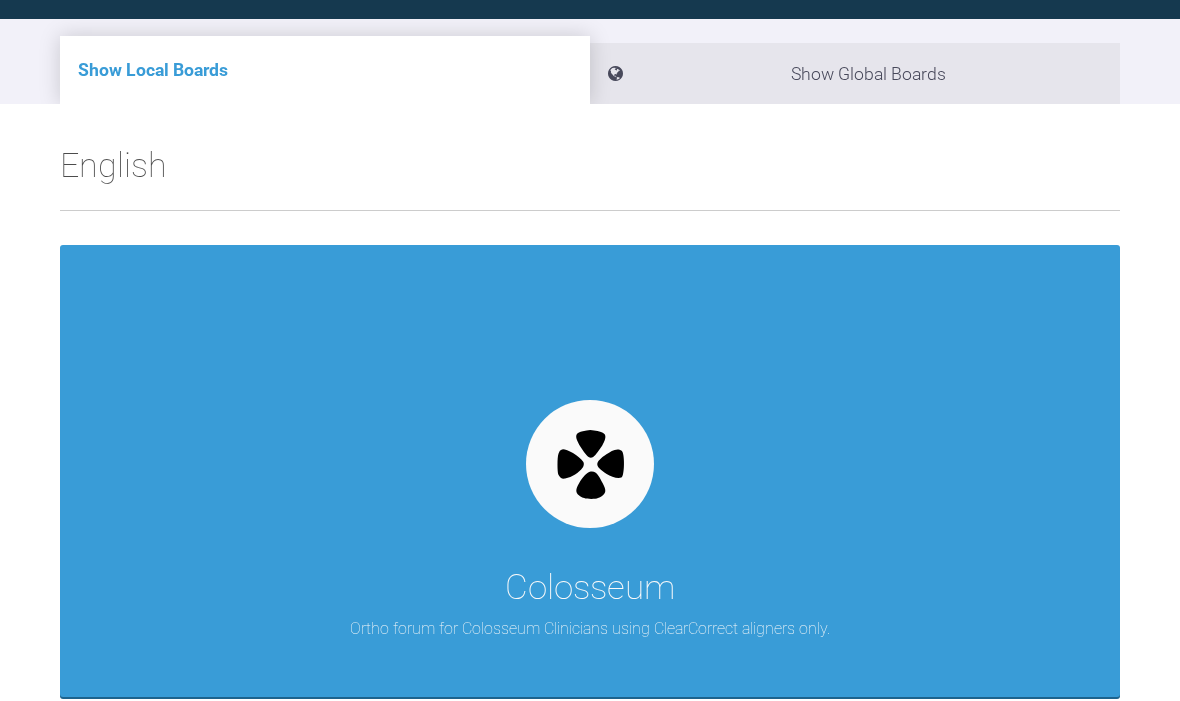 click at bounding box center (590, 464) 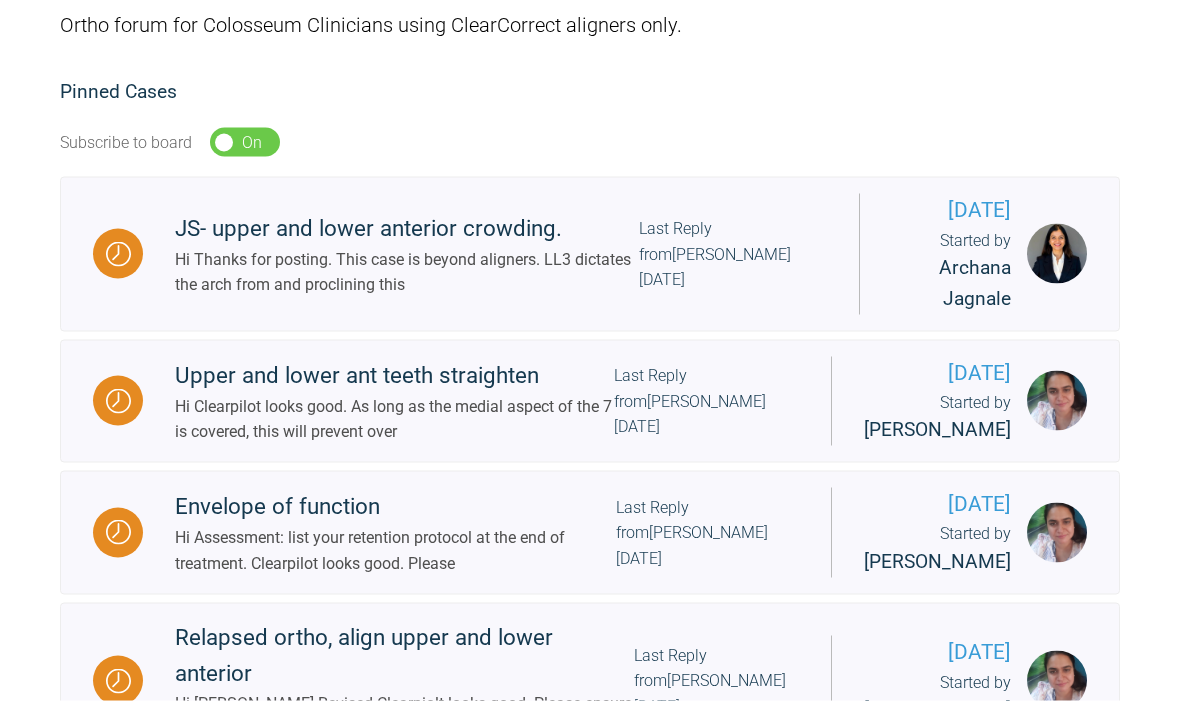 scroll, scrollTop: 342, scrollLeft: 0, axis: vertical 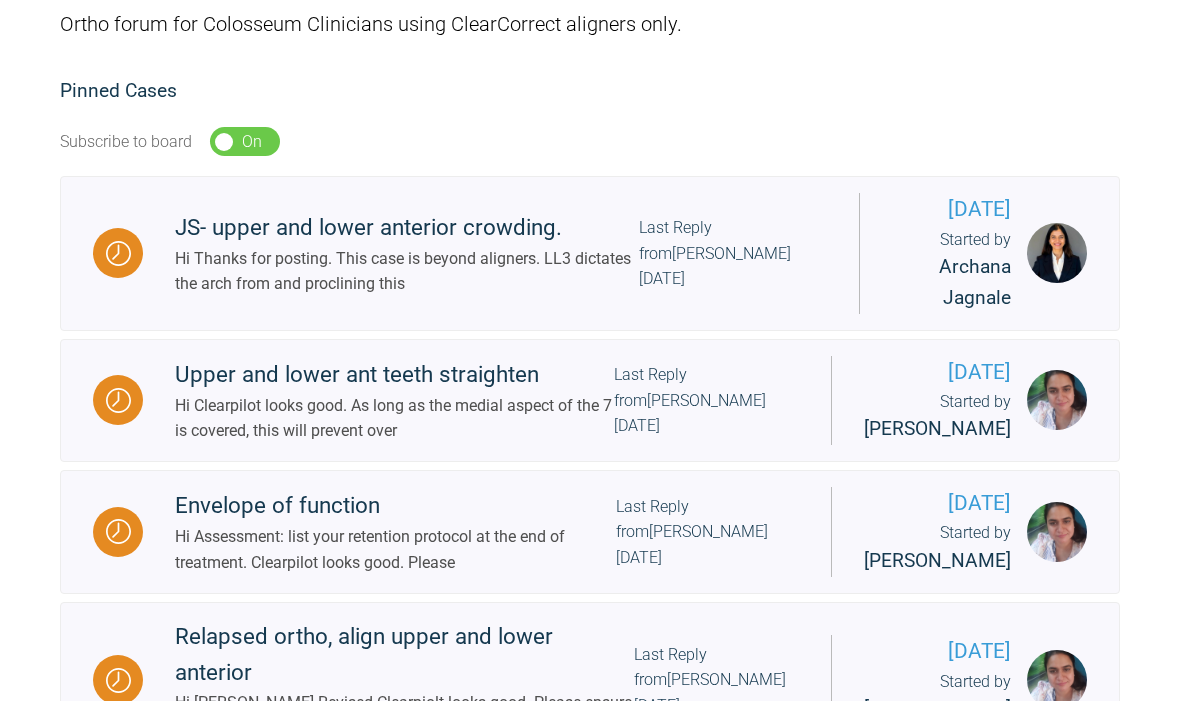 click on "Hi
Thanks for posting. This case is beyond aligners. LL3 dictates the arch from and proclining this" at bounding box center [407, 271] 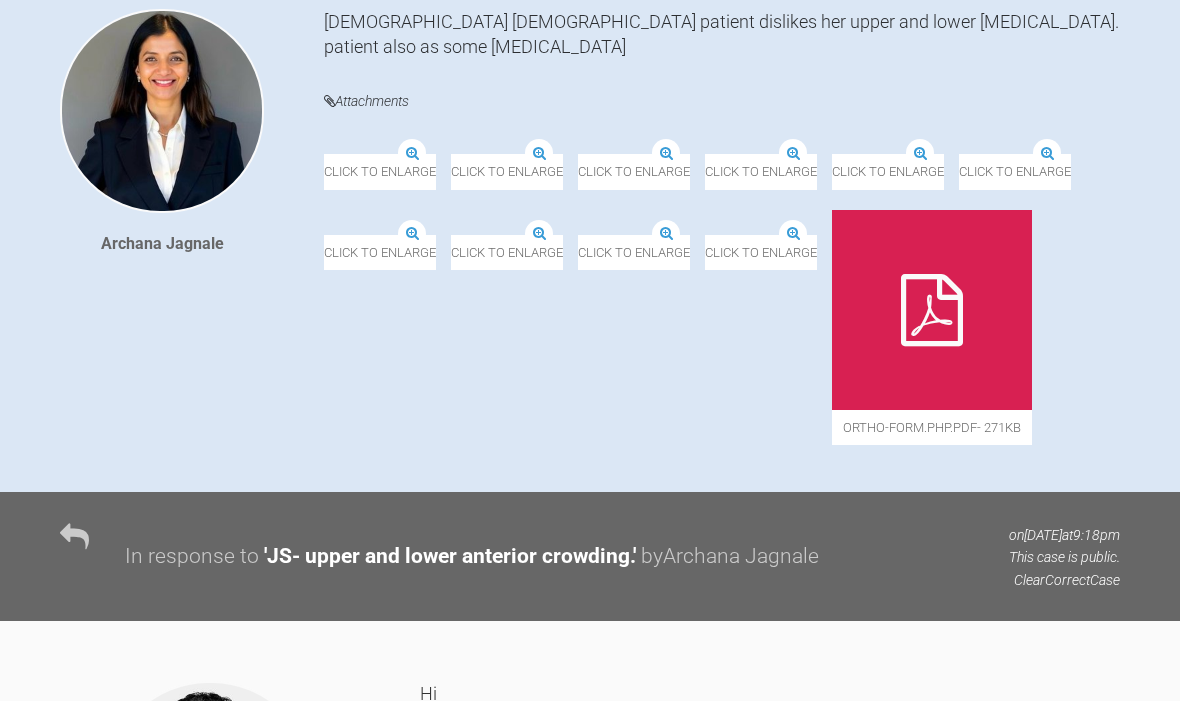 scroll, scrollTop: 466, scrollLeft: 0, axis: vertical 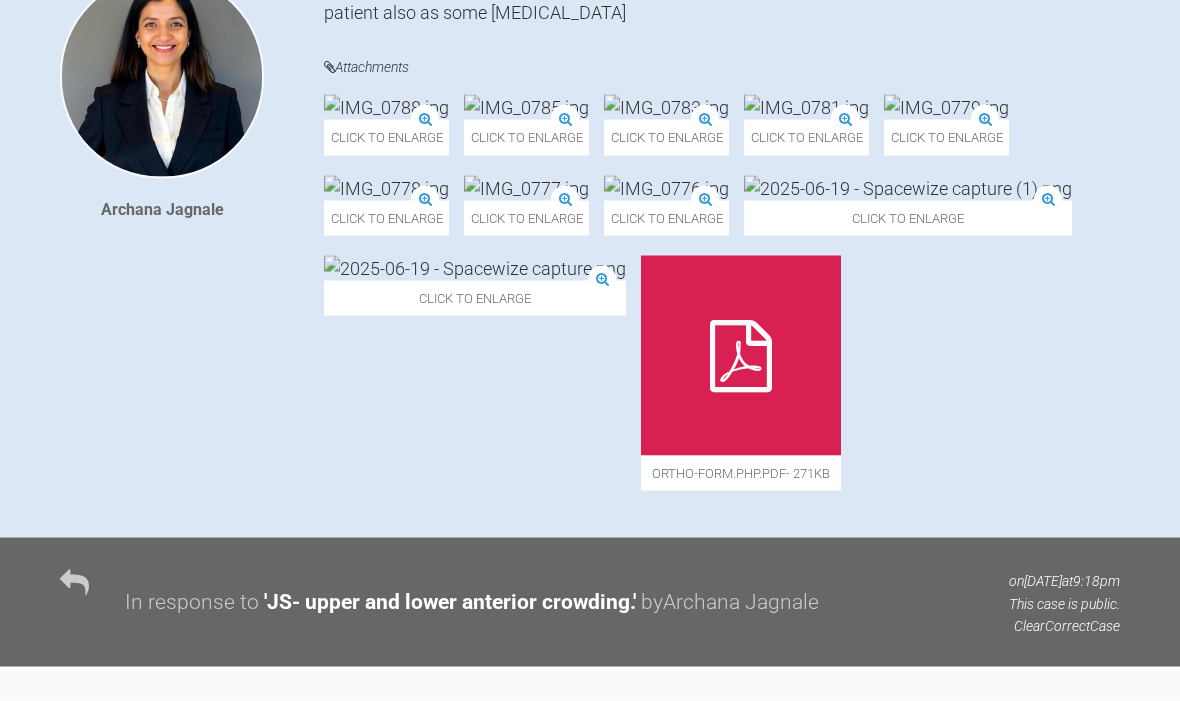 click at bounding box center [526, 107] 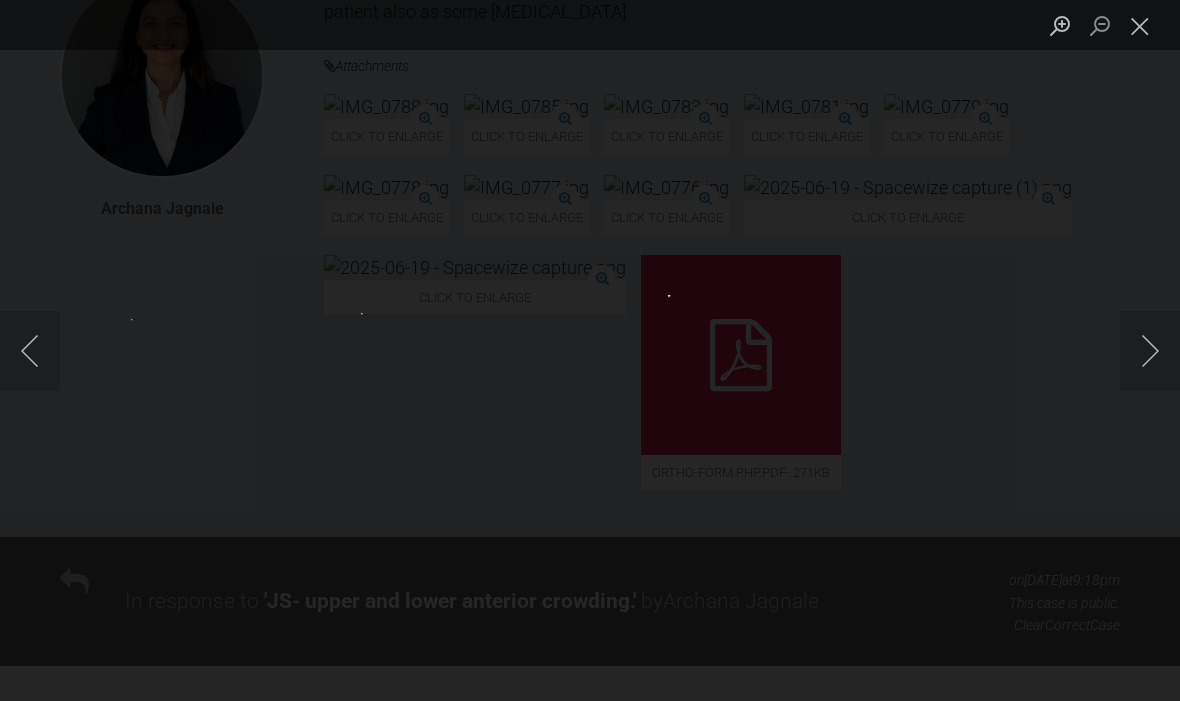 click at bounding box center (1150, 351) 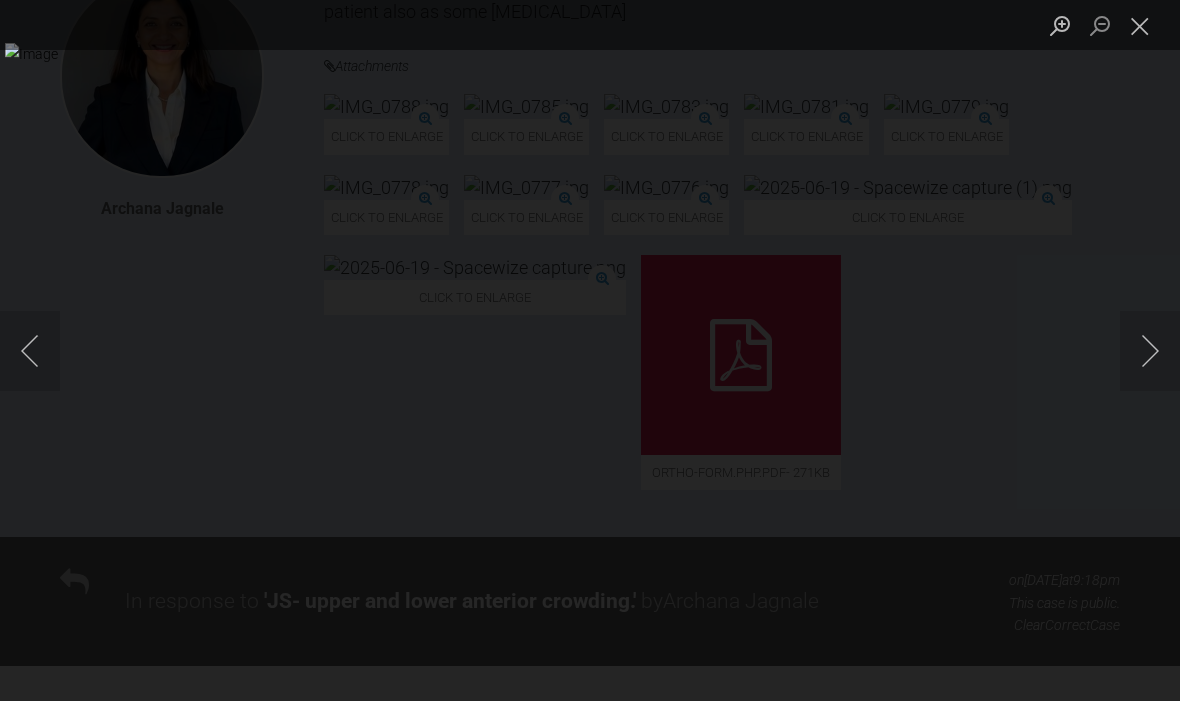 click at bounding box center [1150, 351] 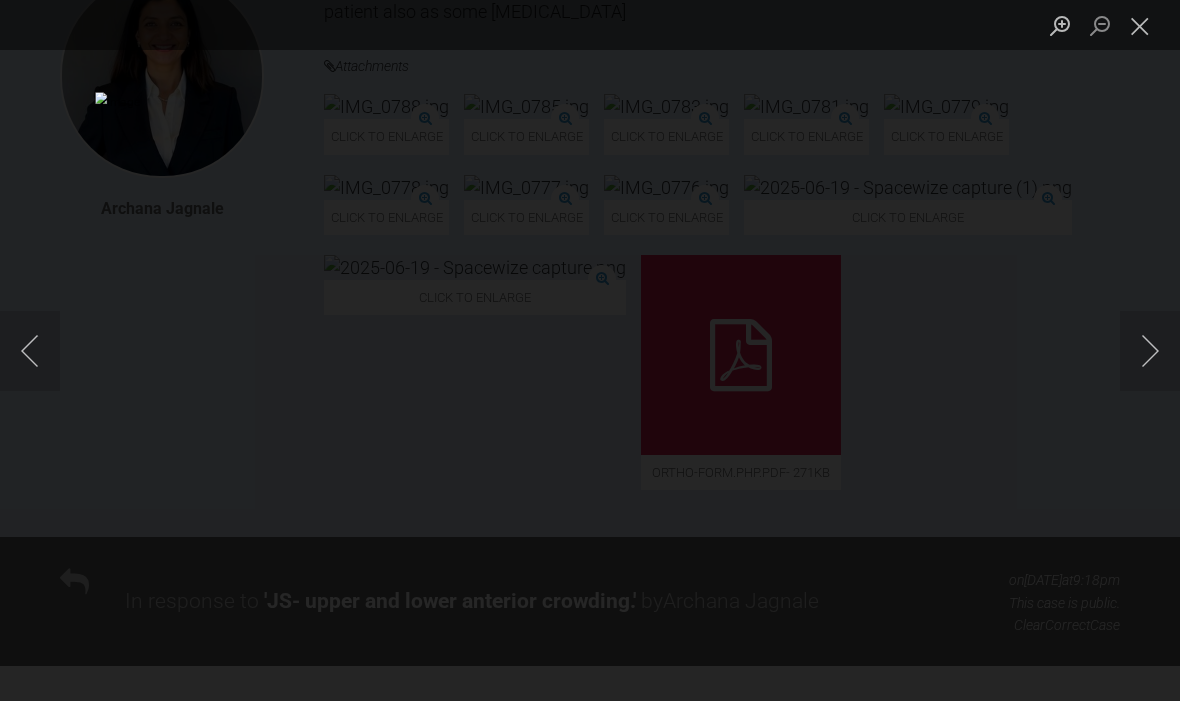 click at bounding box center (1150, 351) 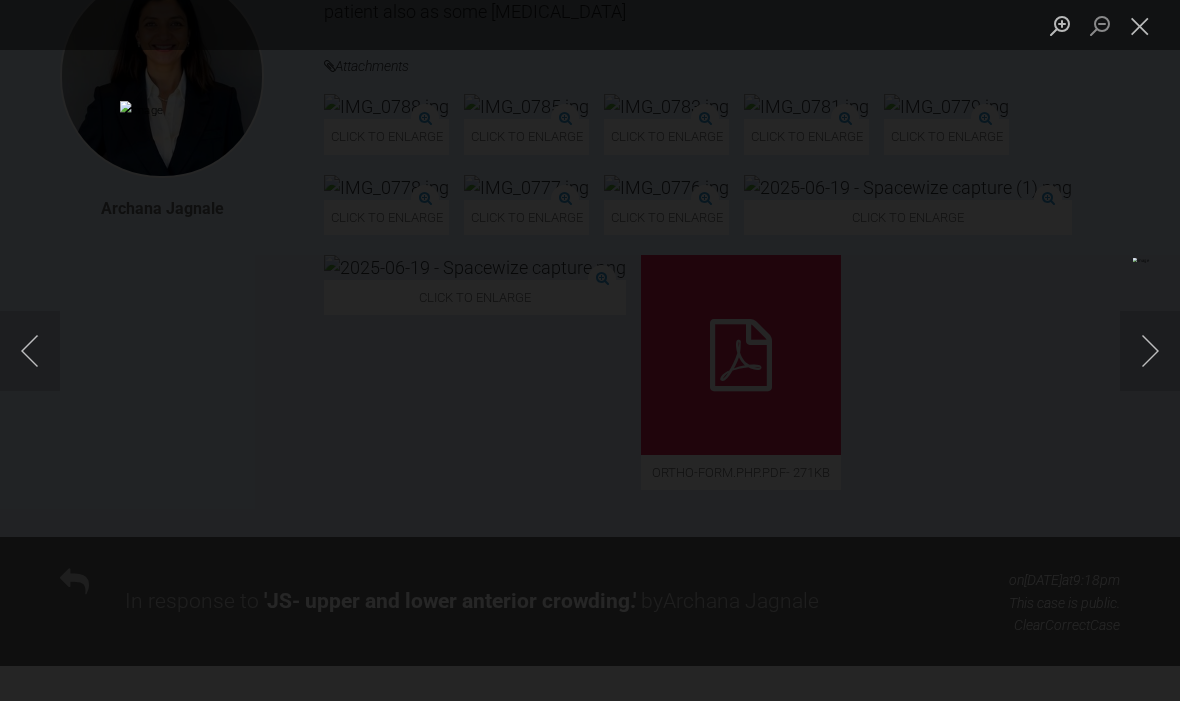 click at bounding box center [1150, 351] 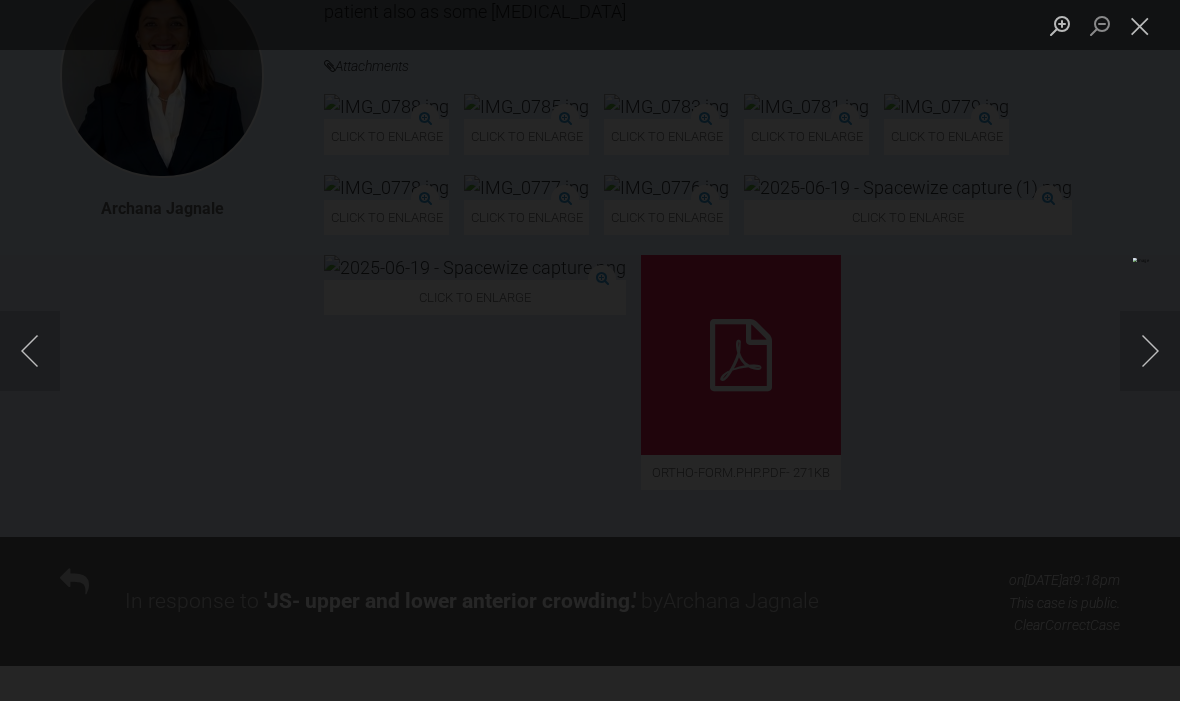 click at bounding box center [1150, 351] 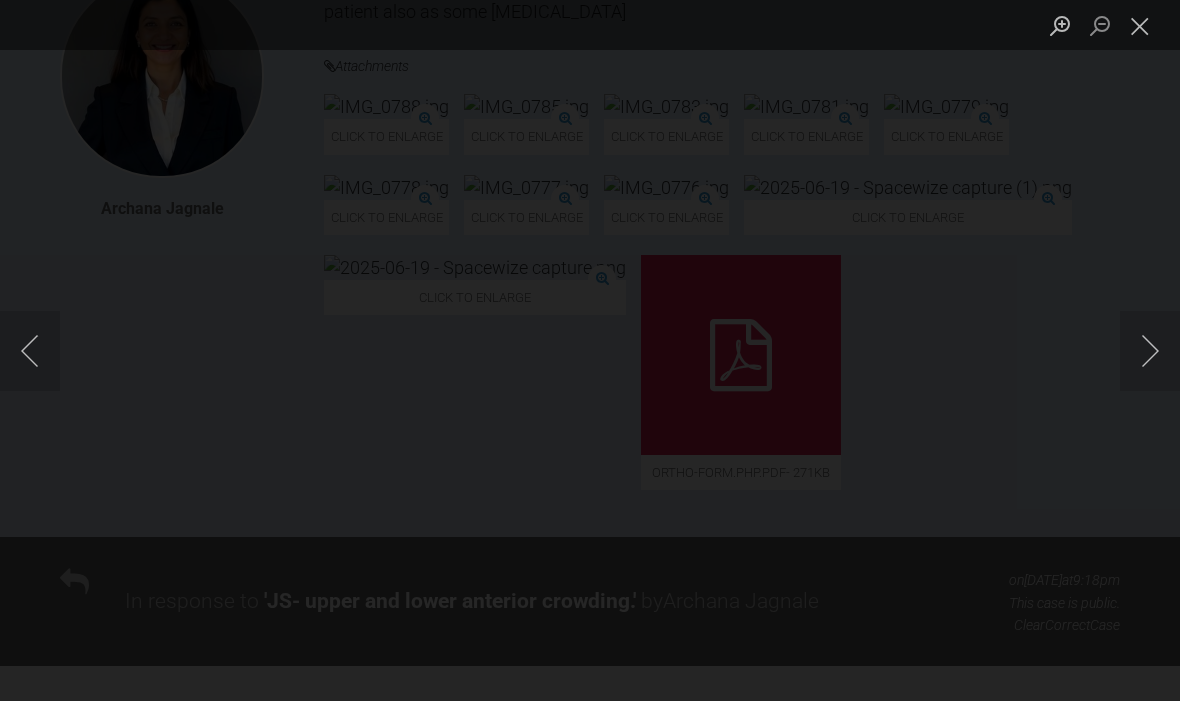 click at bounding box center [1140, 25] 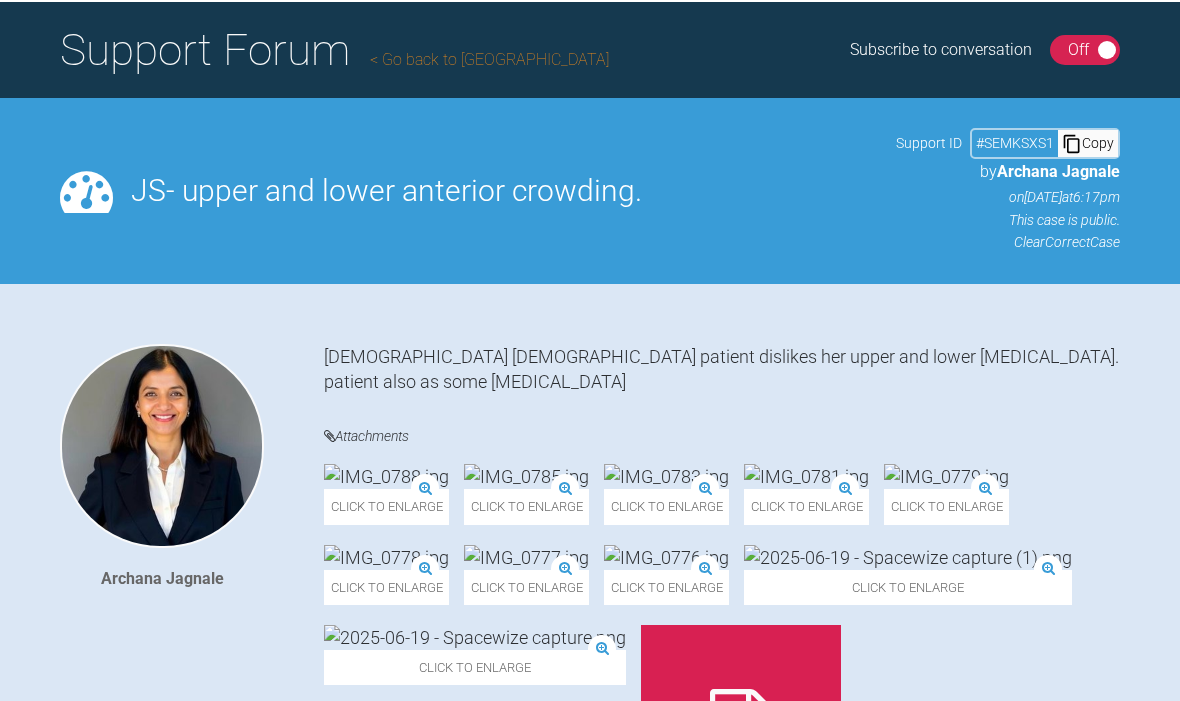 scroll, scrollTop: 0, scrollLeft: 0, axis: both 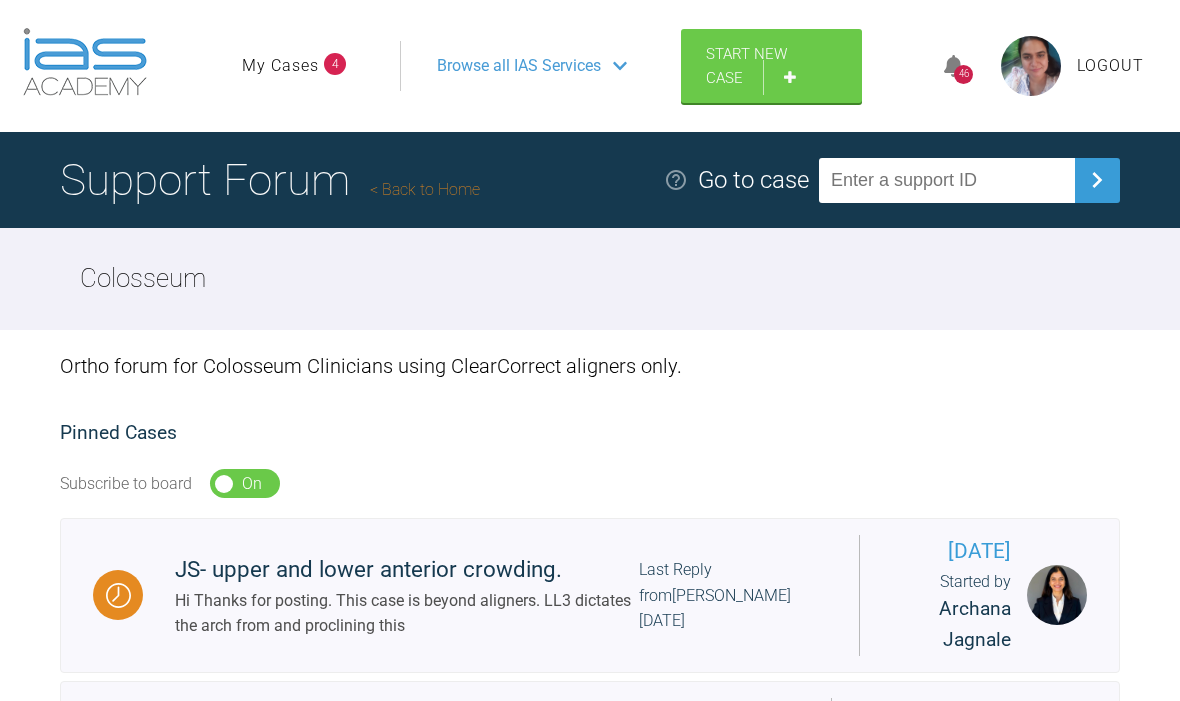 click on "Start New Case" at bounding box center [771, 66] 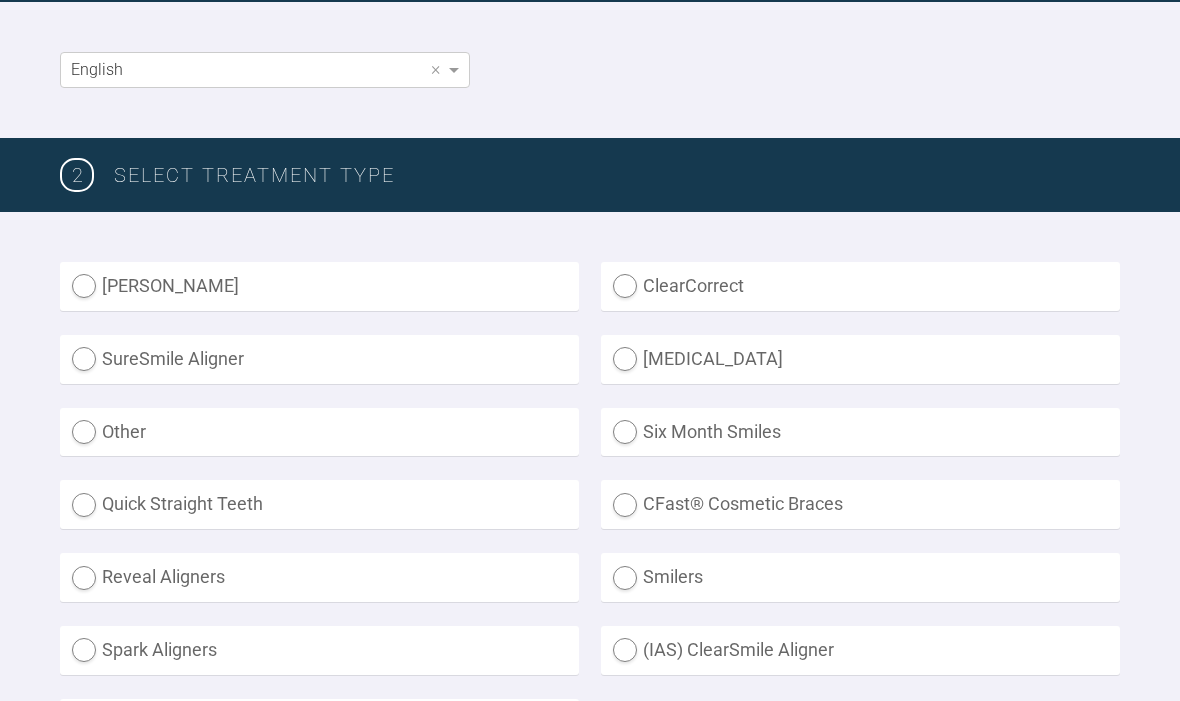 scroll, scrollTop: 399, scrollLeft: 0, axis: vertical 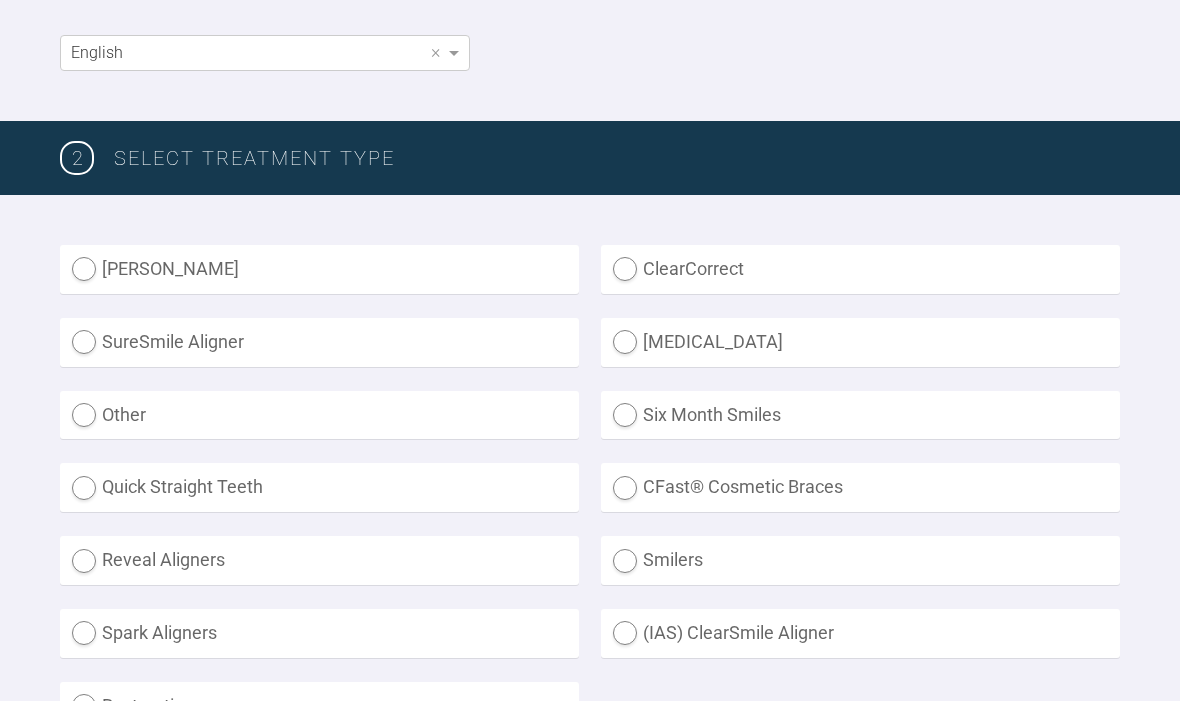 click on "ClearCorrect" at bounding box center (860, 269) 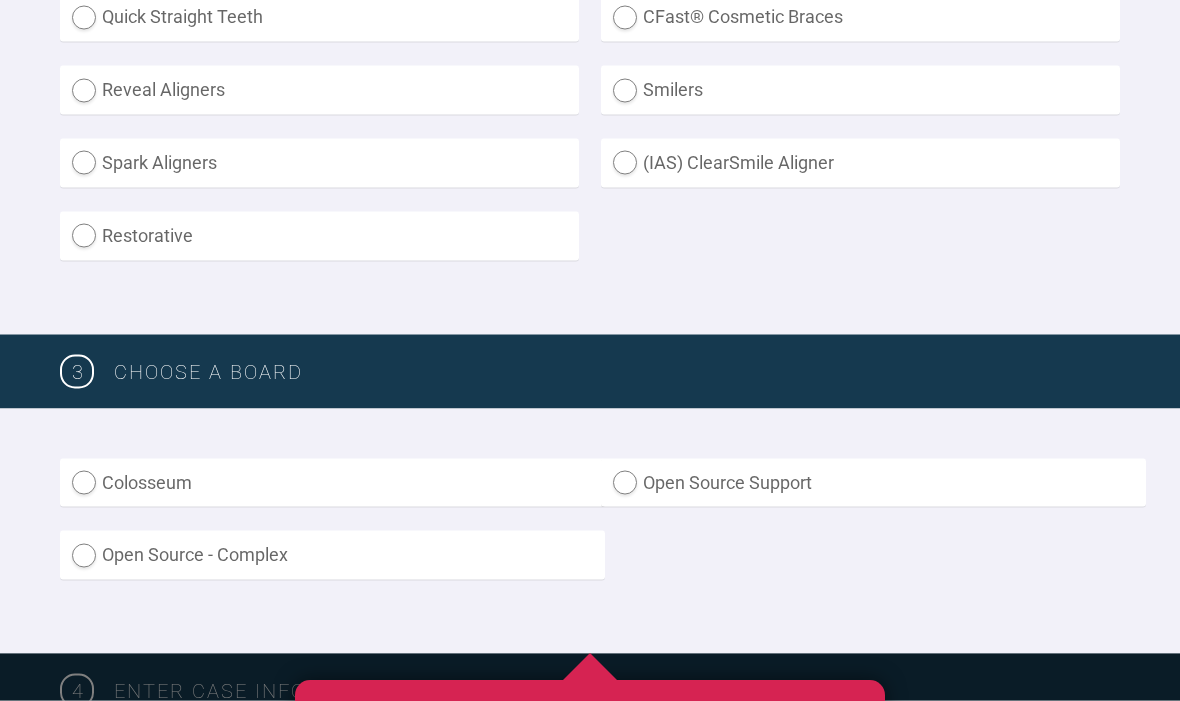 scroll, scrollTop: 913, scrollLeft: 0, axis: vertical 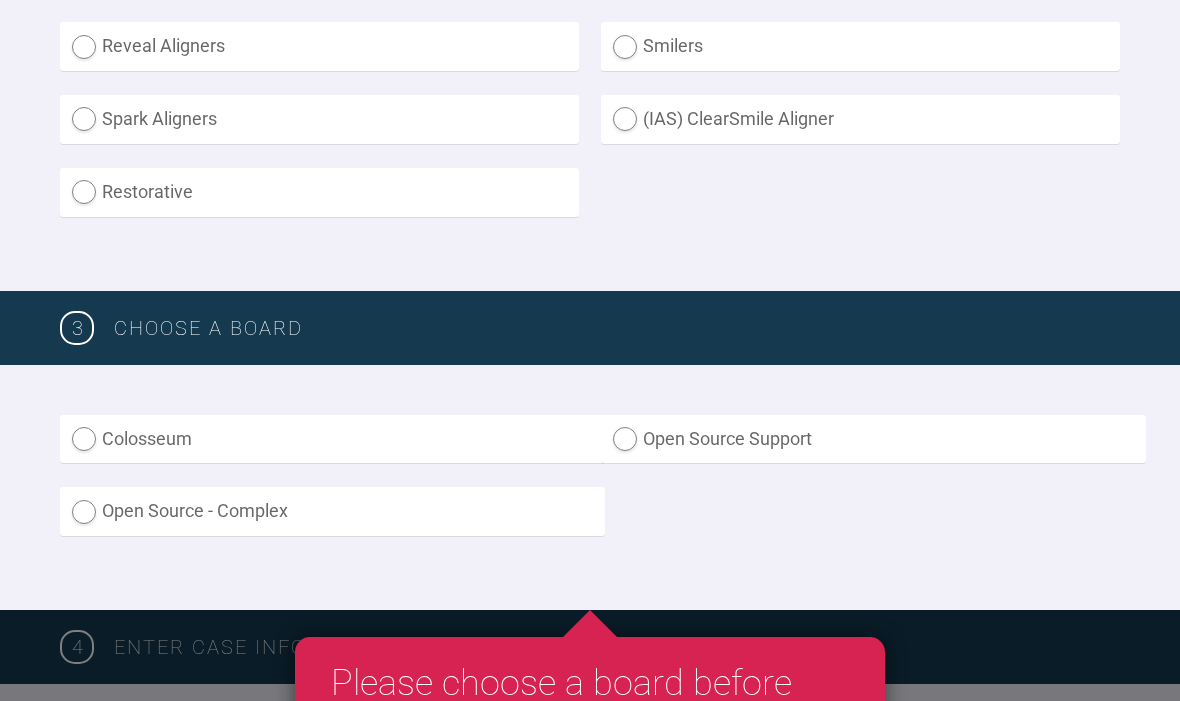 click on "Colosseum" at bounding box center (332, 439) 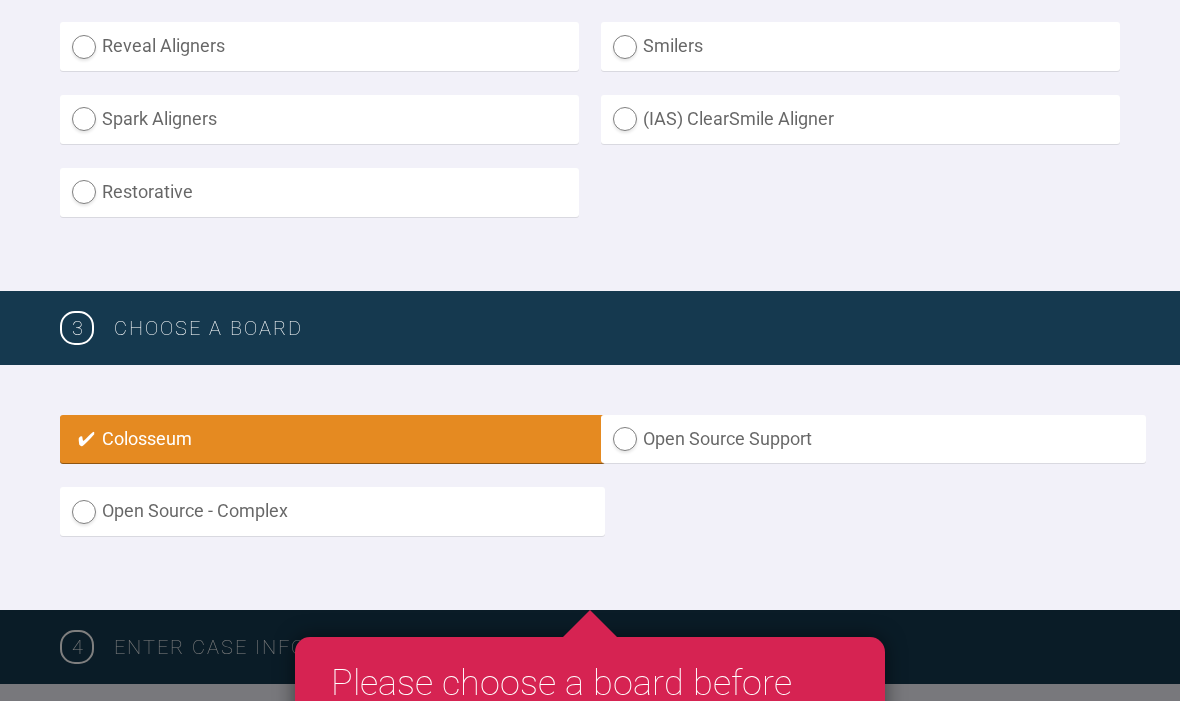 radio on "true" 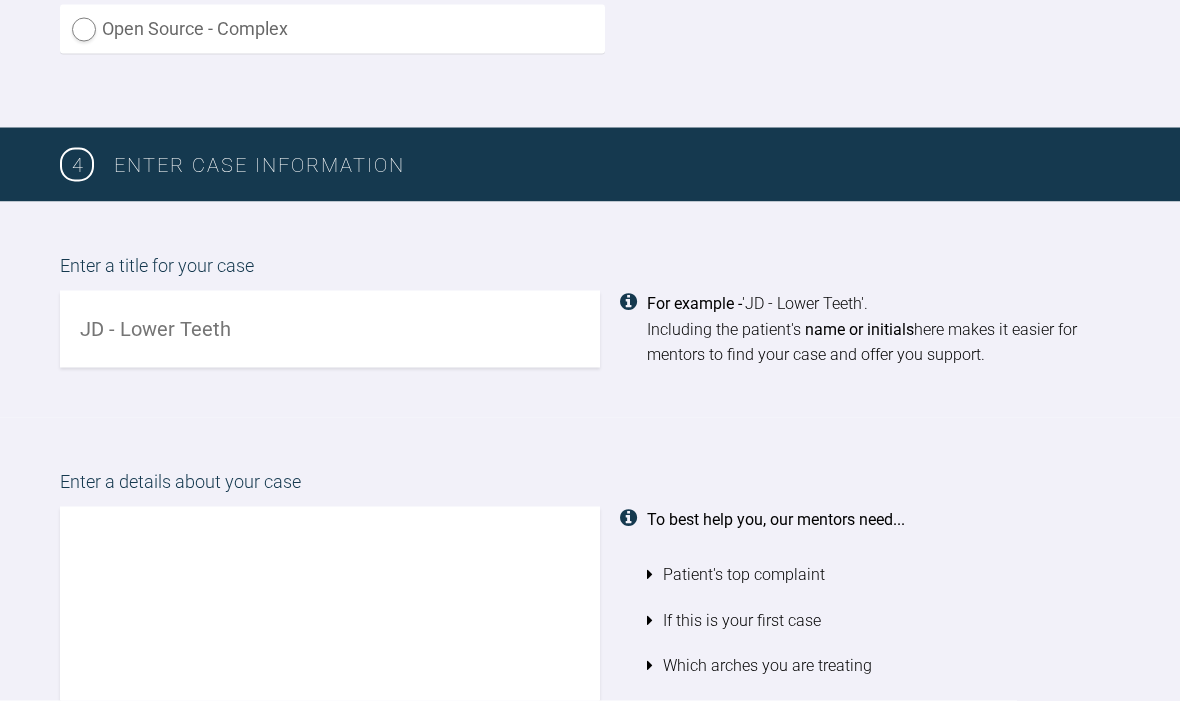 scroll, scrollTop: 1406, scrollLeft: 0, axis: vertical 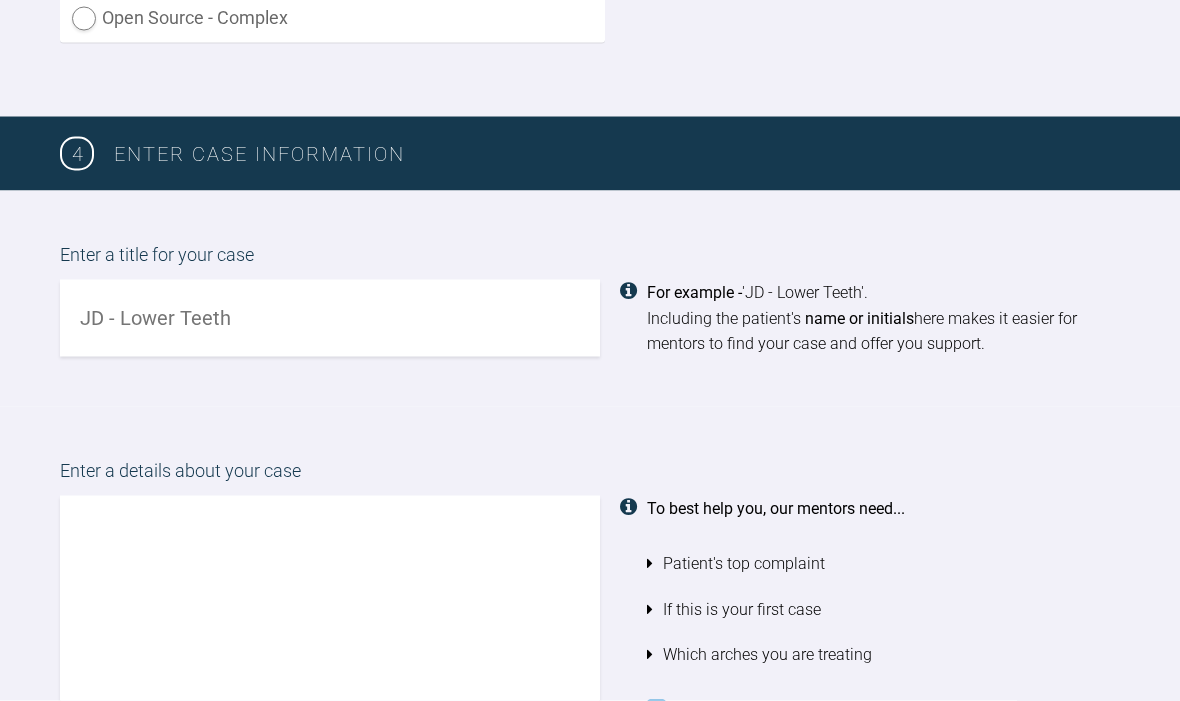 click at bounding box center (330, 318) 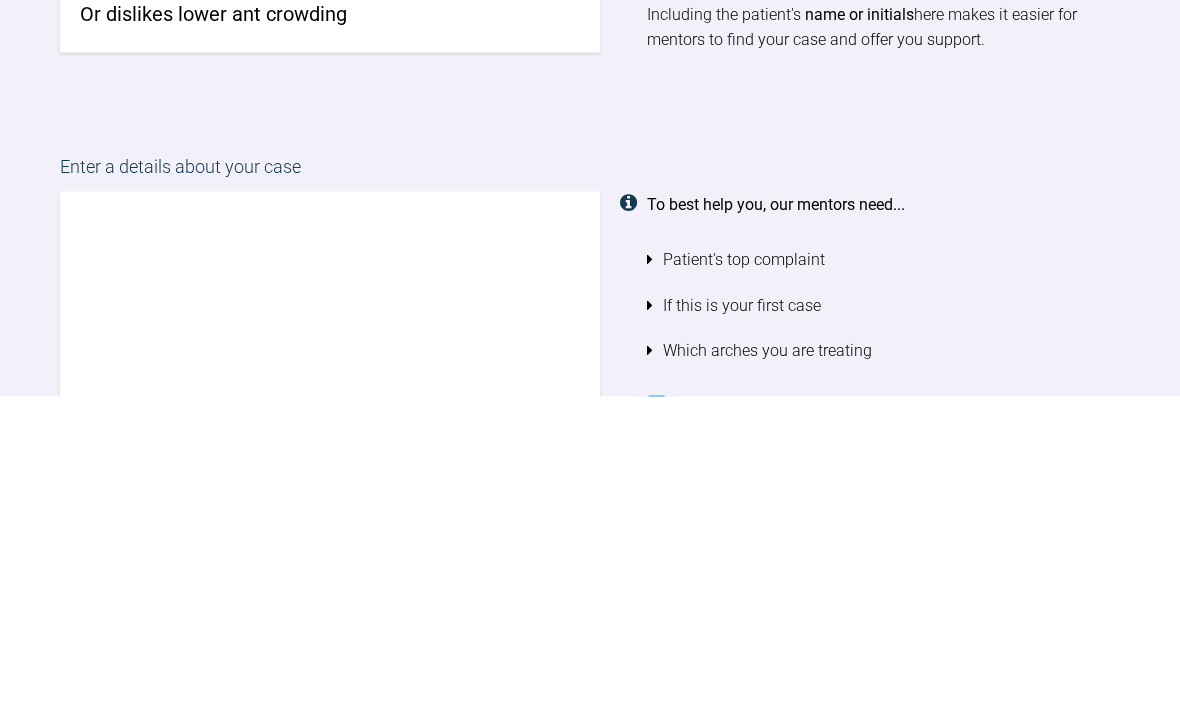 click on "Or dislikes lower ant crowding" at bounding box center (330, 318) 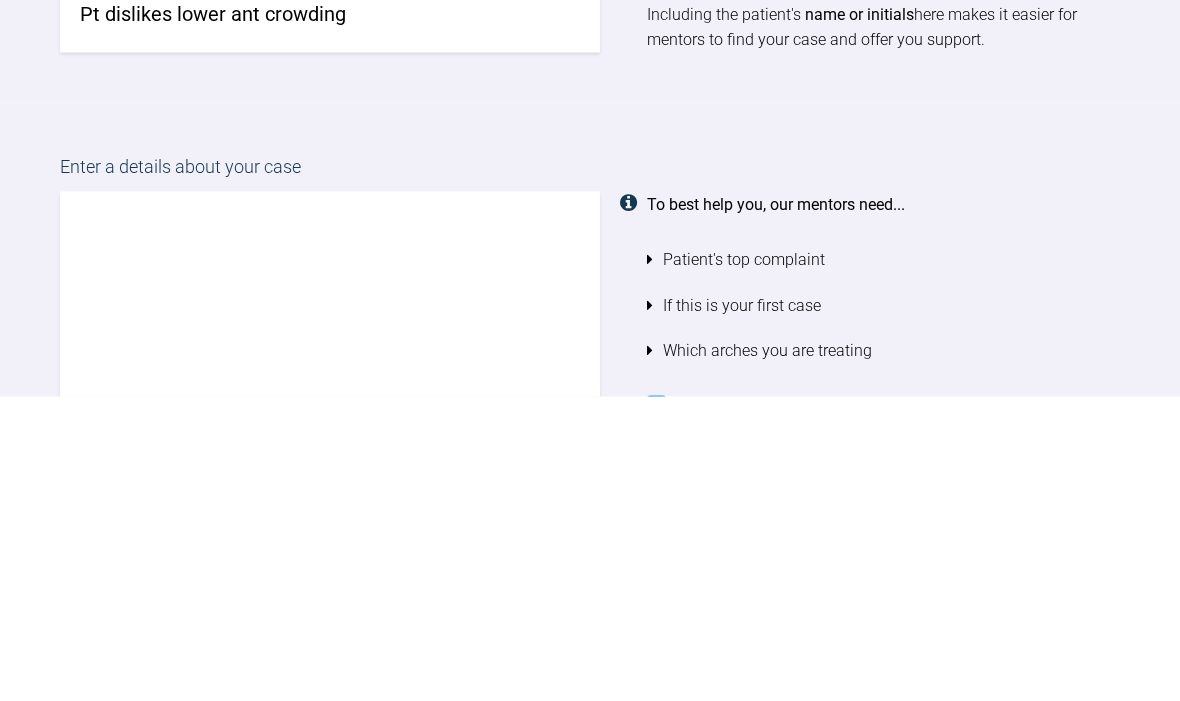 click on "Pt dislikes lower ant crowding" at bounding box center [330, 318] 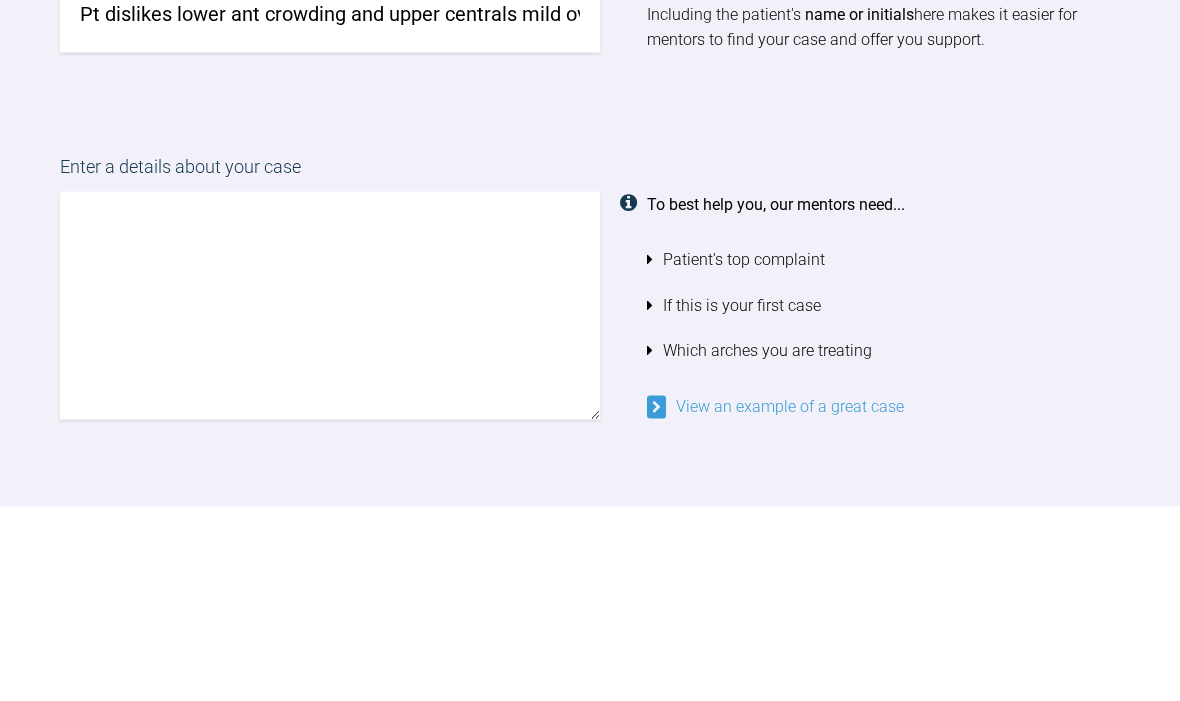 scroll, scrollTop: 1517, scrollLeft: 0, axis: vertical 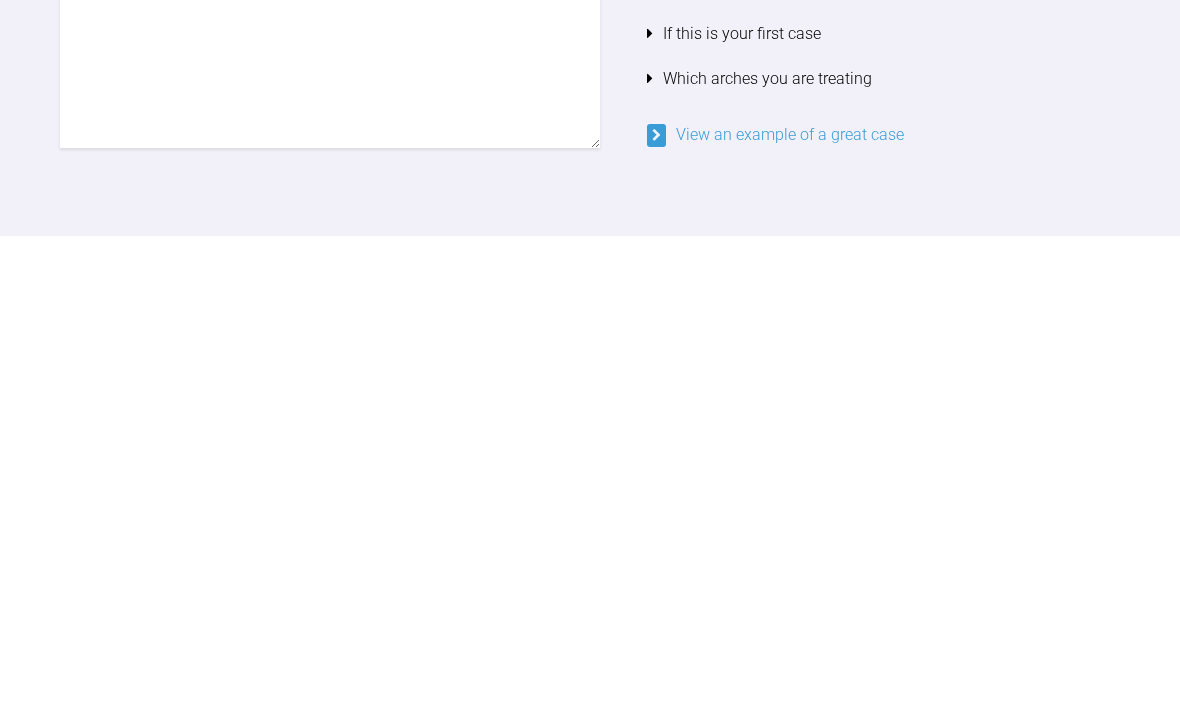 type on "Pt dislikes lower ant crowding and upper centrals mild overlapping" 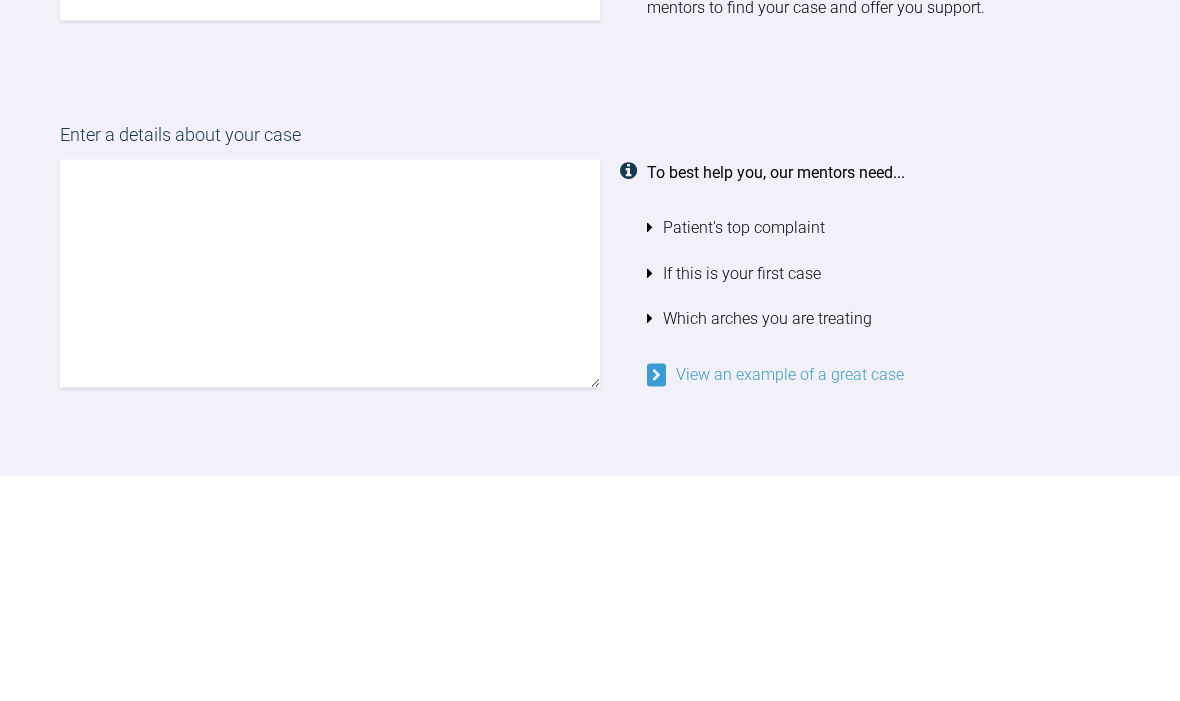 click on "My Cases 4 Logout Browse all IAS Services  Start New Case 46 Logout Support Forum  Back to Home Start a New Case  1 Choose a region English × 2 SELECT TREATMENT TYPE [PERSON_NAME] Aligner ClearCorrect SureSmile Aligner [MEDICAL_DATA] Other Six Month Smiles Quick Straight Teeth CFast® Cosmetic Braces Reveal Aligners Smilers Spark Aligners (IAS) ClearSmile Aligner Restorative 3 Choose a board Colosseum Open Source Support Open Source - Complex 4 Enter case information Enter a title for your case   Pt dislikes lower ant crowding and upper centrals mild overlapping For example -  'JD - Lower Teeth'. Including the patient's   name or initials  here makes it easier for mentors to find your case and offer you support. Enter a details about your case   To best help you, our mentors need... Patient's top complaint If this is your first case Which arches you are treating View an example of a great case On Off Should this case be private from other  IAS Academy  users? On Off Make this case a priority  Priority cases will... 5" at bounding box center (590, 567) 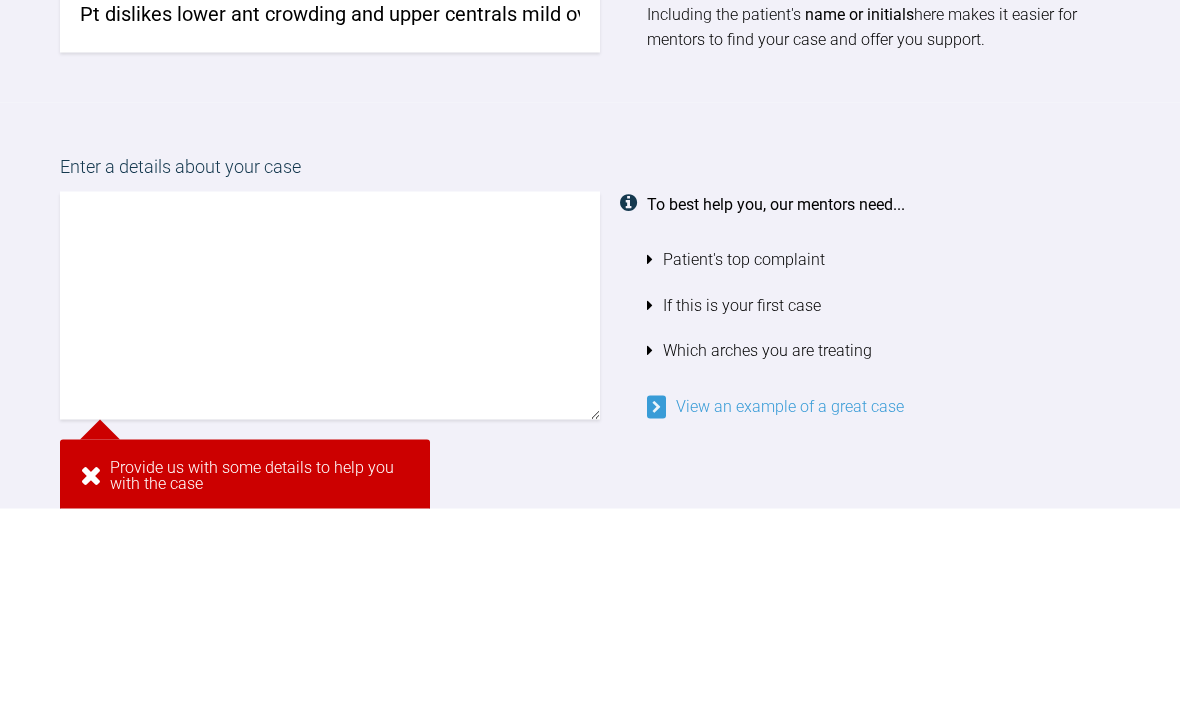 scroll, scrollTop: 1535, scrollLeft: 0, axis: vertical 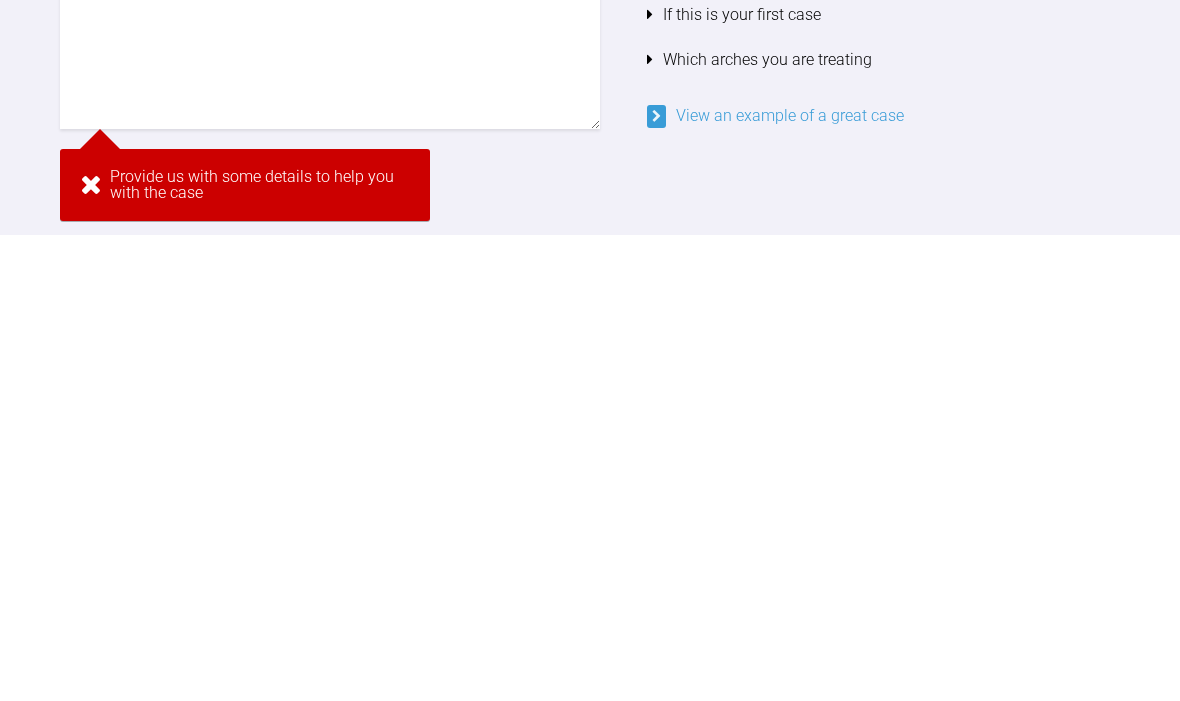 click on "My Cases 4 Logout Browse all IAS Services  Start New Case 46 Logout Support Forum  Back to Home Start a New Case  1 Choose a region English × 2 SELECT TREATMENT TYPE [PERSON_NAME] Aligner ClearCorrect SureSmile Aligner [MEDICAL_DATA] Other Six Month Smiles Quick Straight Teeth CFast® Cosmetic Braces Reveal Aligners Smilers Spark Aligners (IAS) ClearSmile Aligner Restorative 3 Choose a board Colosseum Open Source Support Open Source - Complex 4 Enter case information Enter a title for your case   Pt dislikes lower ant crowding and upper centrals mild overlapping For example -  'JD - Lower Teeth'. Including the patient's   name or initials  here makes it easier for mentors to find your case and offer you support. Enter a details about your case   To best help you, our mentors need... Patient's top complaint If this is your first case Which arches you are treating View an example of a great case Provide us with some details to help you with the case On Off Should this case be private from other  IAS Academy  users? On 5" at bounding box center (590, 605) 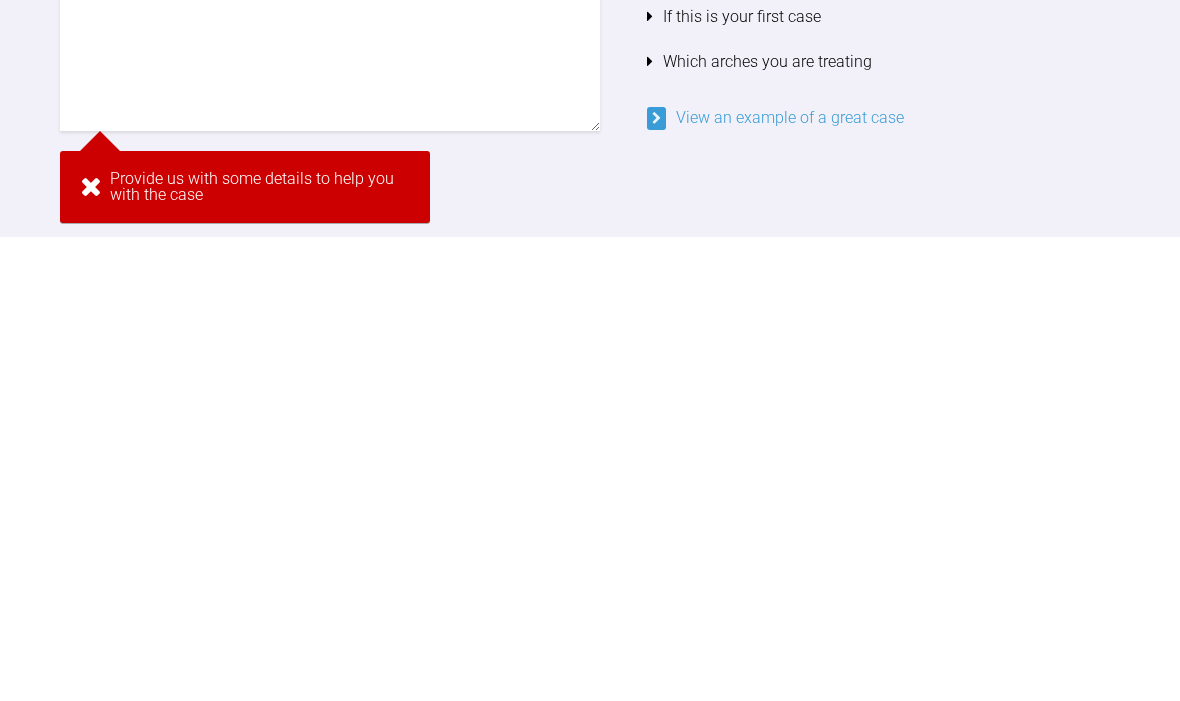 click on "My Cases 4 Logout Browse all IAS Services  Start New Case 46 Logout Support Forum  Back to Home Start a New Case  1 Choose a region English × 2 SELECT TREATMENT TYPE [PERSON_NAME] Aligner ClearCorrect SureSmile Aligner [MEDICAL_DATA] Other Six Month Smiles Quick Straight Teeth CFast® Cosmetic Braces Reveal Aligners Smilers Spark Aligners (IAS) ClearSmile Aligner Restorative 3 Choose a board Colosseum Open Source Support Open Source - Complex 4 Enter case information Enter a title for your case   Pt dislikes lower ant crowding and upper centrals mild overlapping For example -  'JD - Lower Teeth'. Including the patient's   name or initials  here makes it easier for mentors to find your case and offer you support. Enter a details about your case   To best help you, our mentors need... Patient's top complaint If this is your first case Which arches you are treating View an example of a great case Provide us with some details to help you with the case On Off Should this case be private from other  IAS Academy  users? On 5" at bounding box center (590, 605) 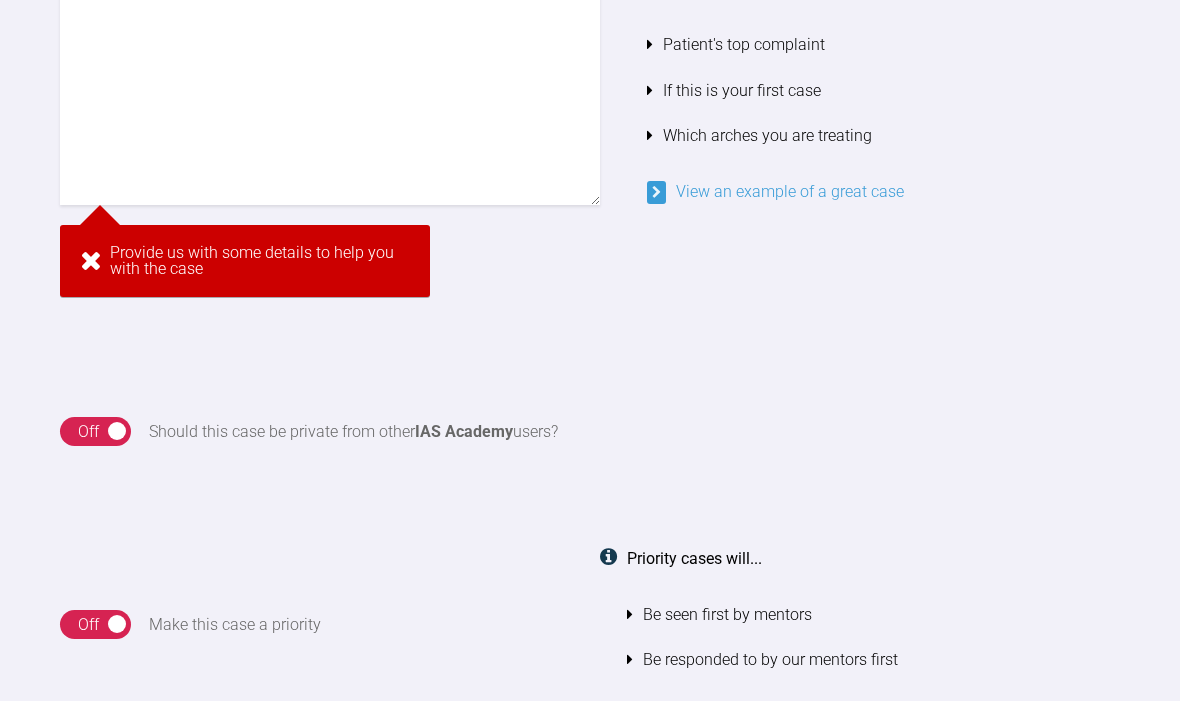 scroll, scrollTop: 1924, scrollLeft: 0, axis: vertical 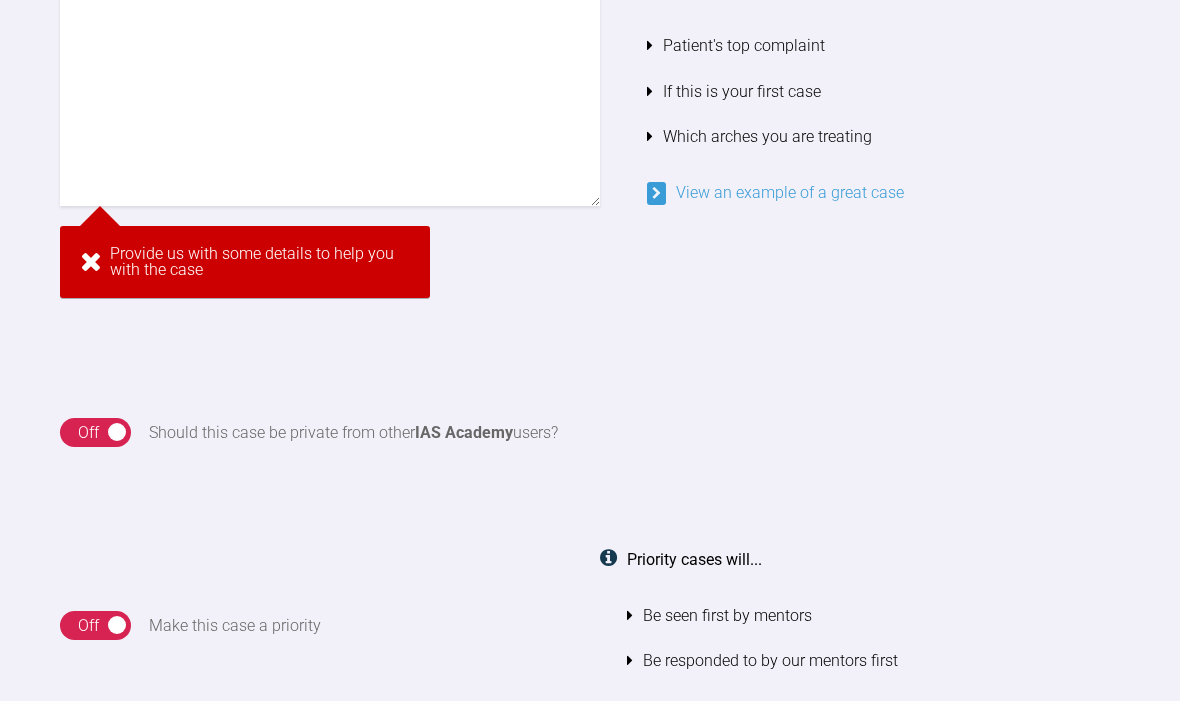 click at bounding box center [330, 92] 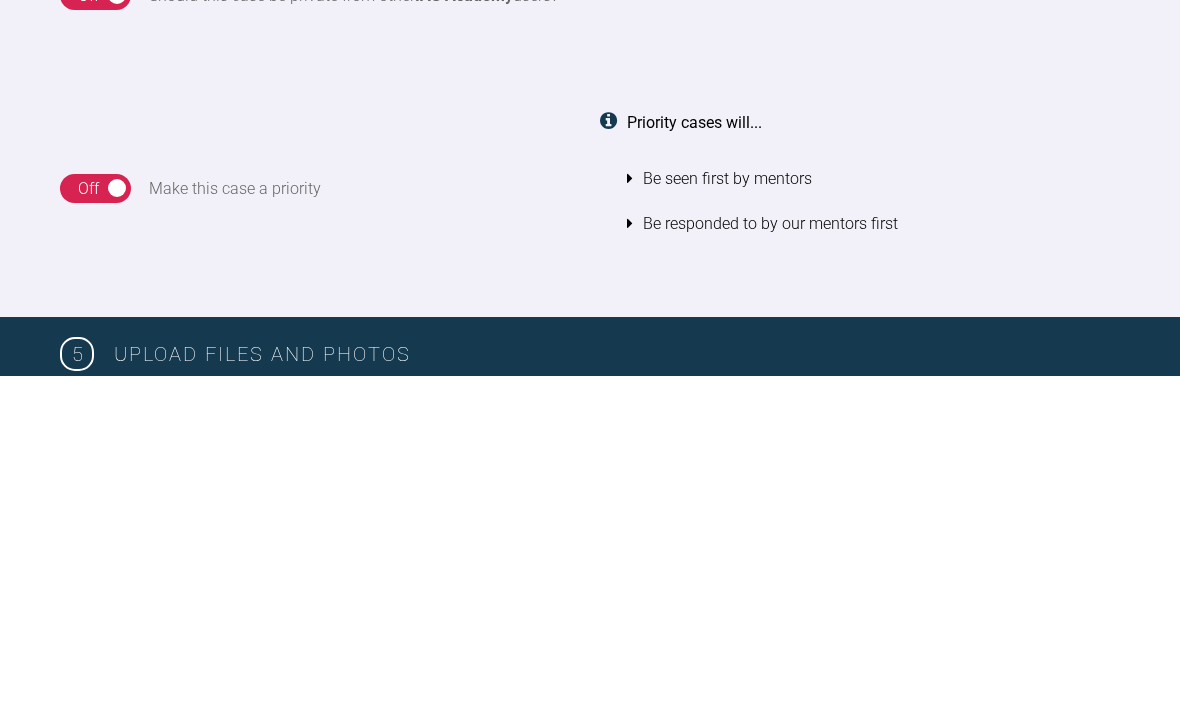 scroll, scrollTop: 1921, scrollLeft: 0, axis: vertical 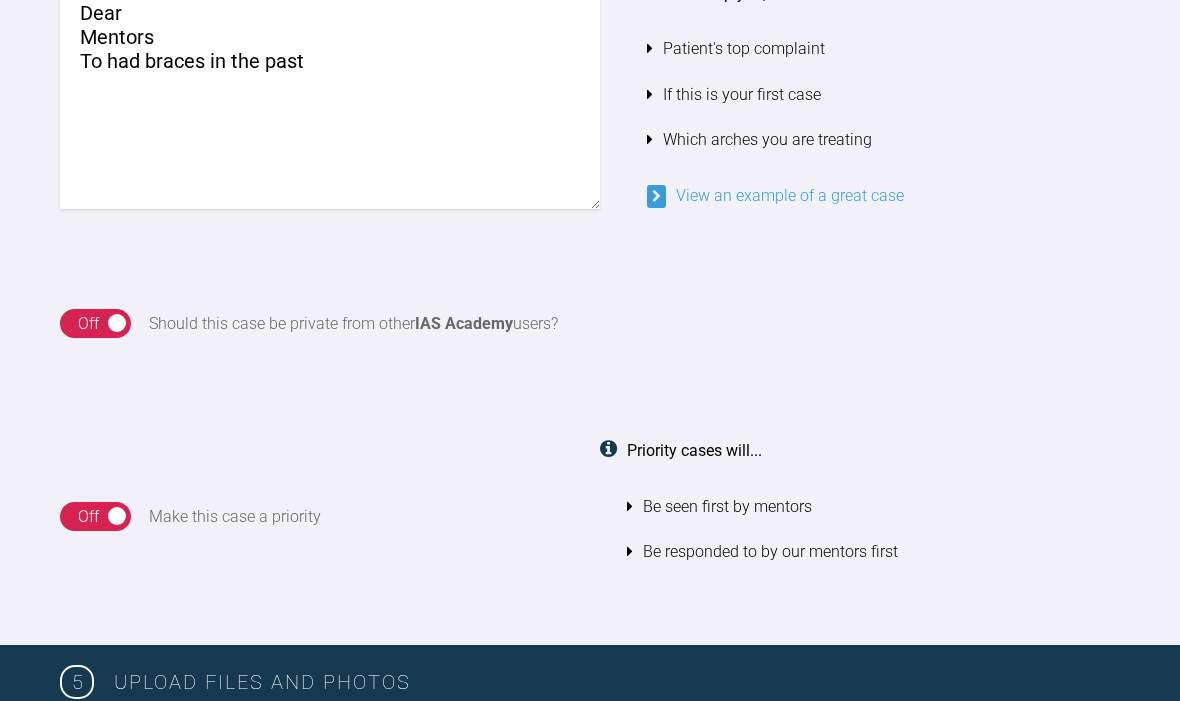 click on "Dear
Mentors
To had braces in the past" at bounding box center [330, 95] 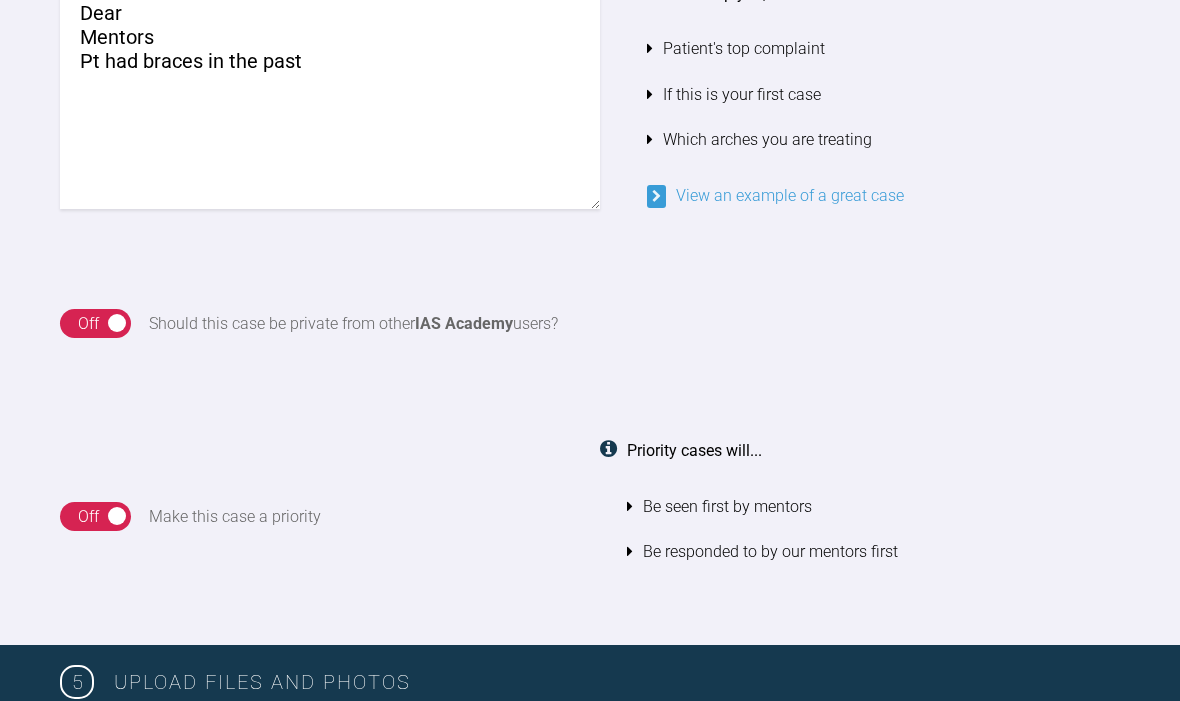 click on "Dear
Mentors
Pt had braces in the past" at bounding box center [330, 95] 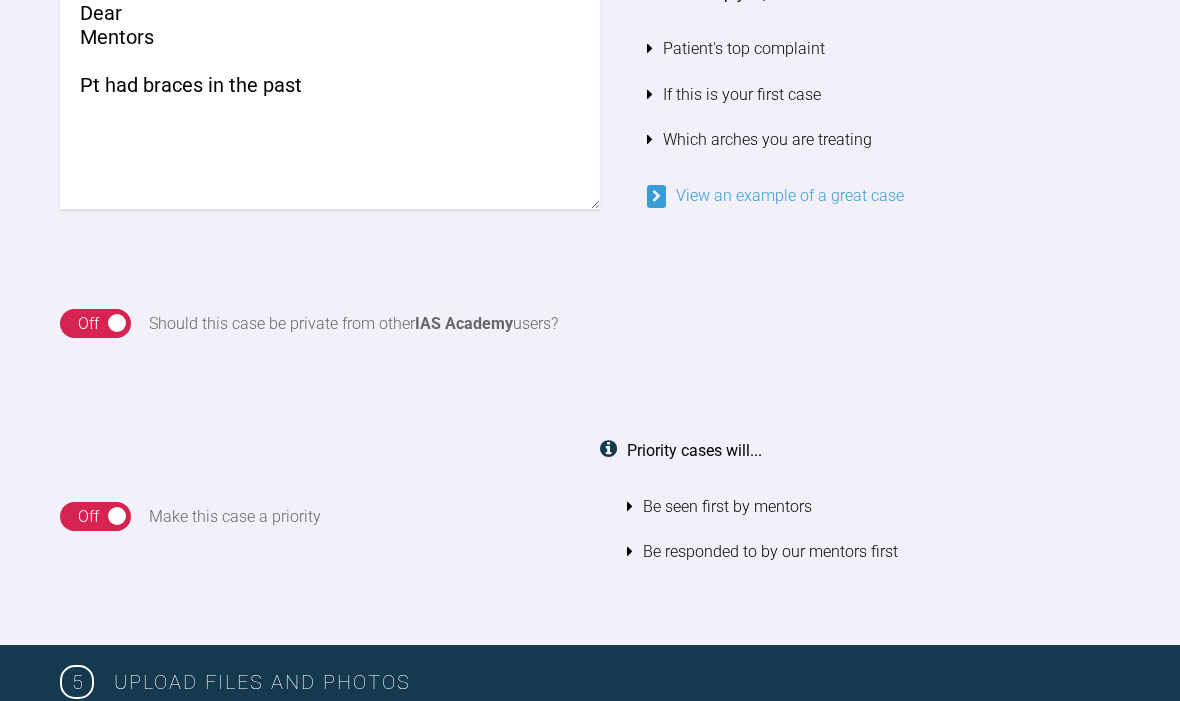 click on "Dear
Mentors
Pt had braces in the past" at bounding box center (330, 95) 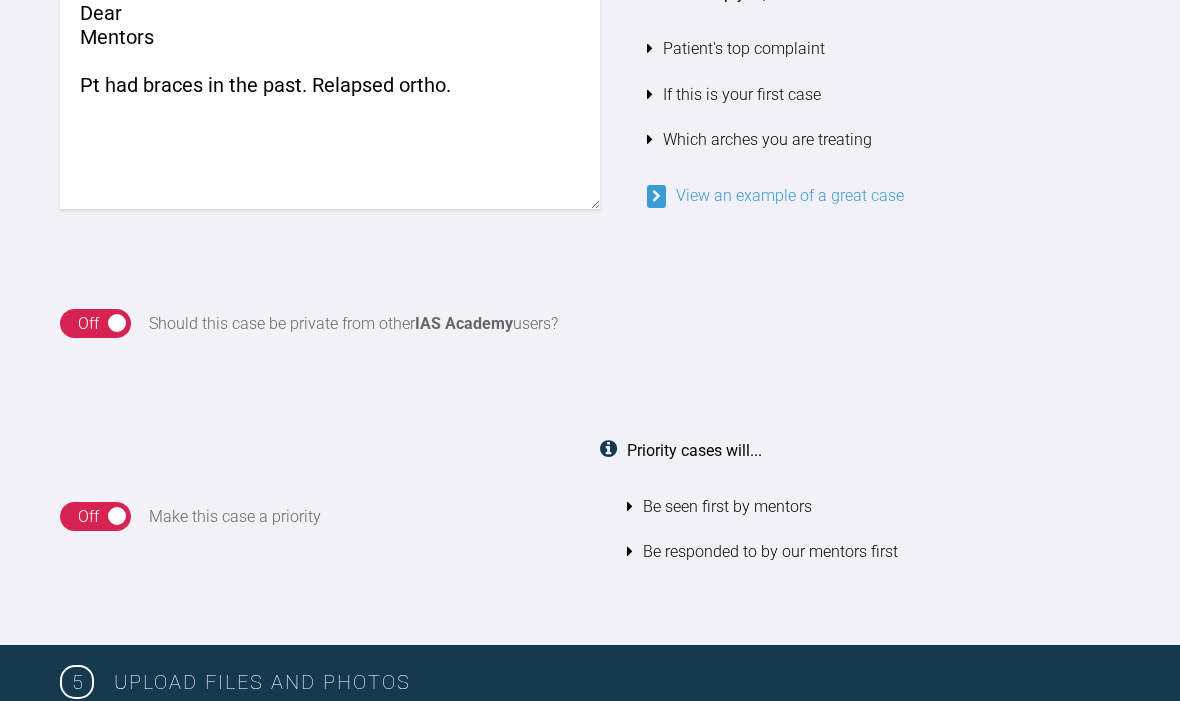 click on "Dear
Mentors
Pt had braces in the past. Relapsed ortho." at bounding box center (330, 95) 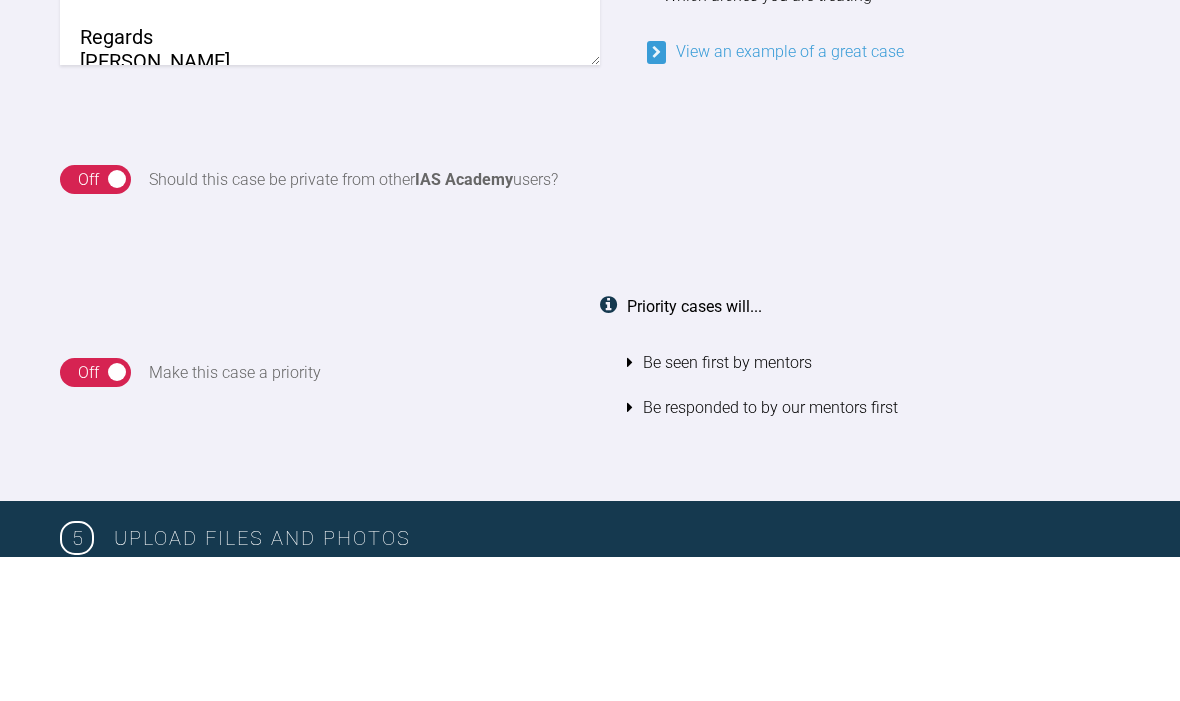 scroll, scrollTop: 0, scrollLeft: 0, axis: both 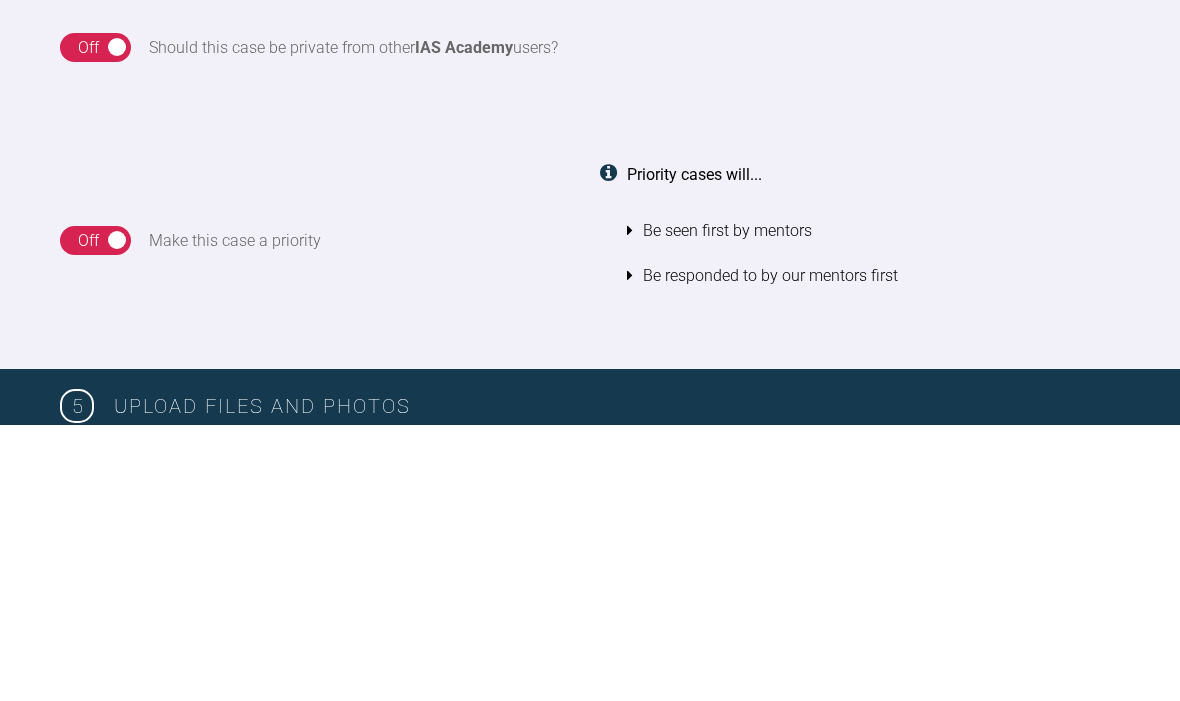 type on "Dear
Mentors
Pt had braces in the past. Relapsed Ortho.
Please advise if I can treat with [MEDICAL_DATA]
Regards
[PERSON_NAME]" 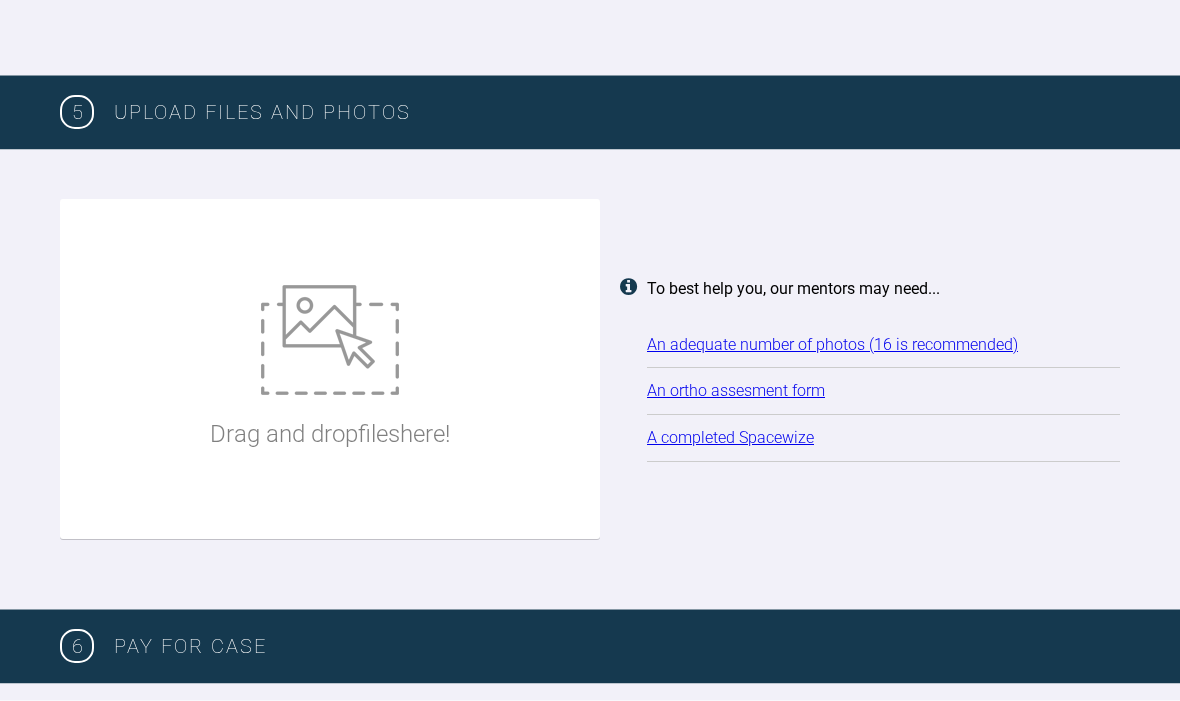 scroll, scrollTop: 2491, scrollLeft: 0, axis: vertical 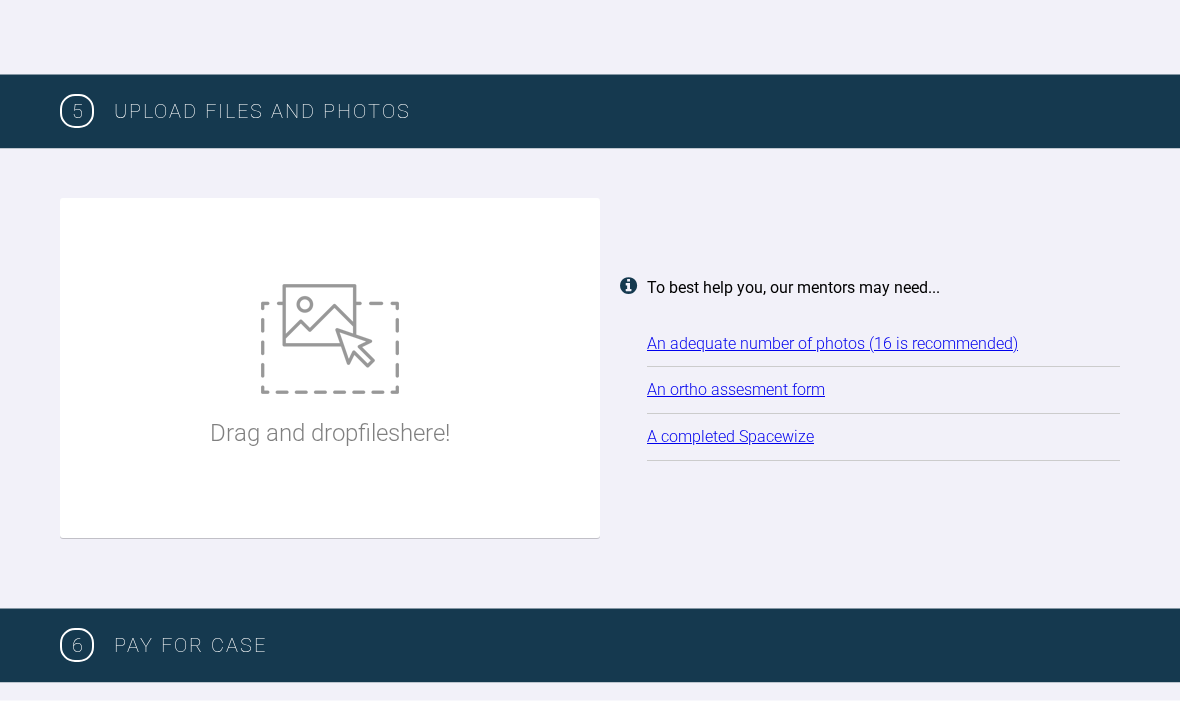 click on "Drag and drop  files  here!" at bounding box center [330, 369] 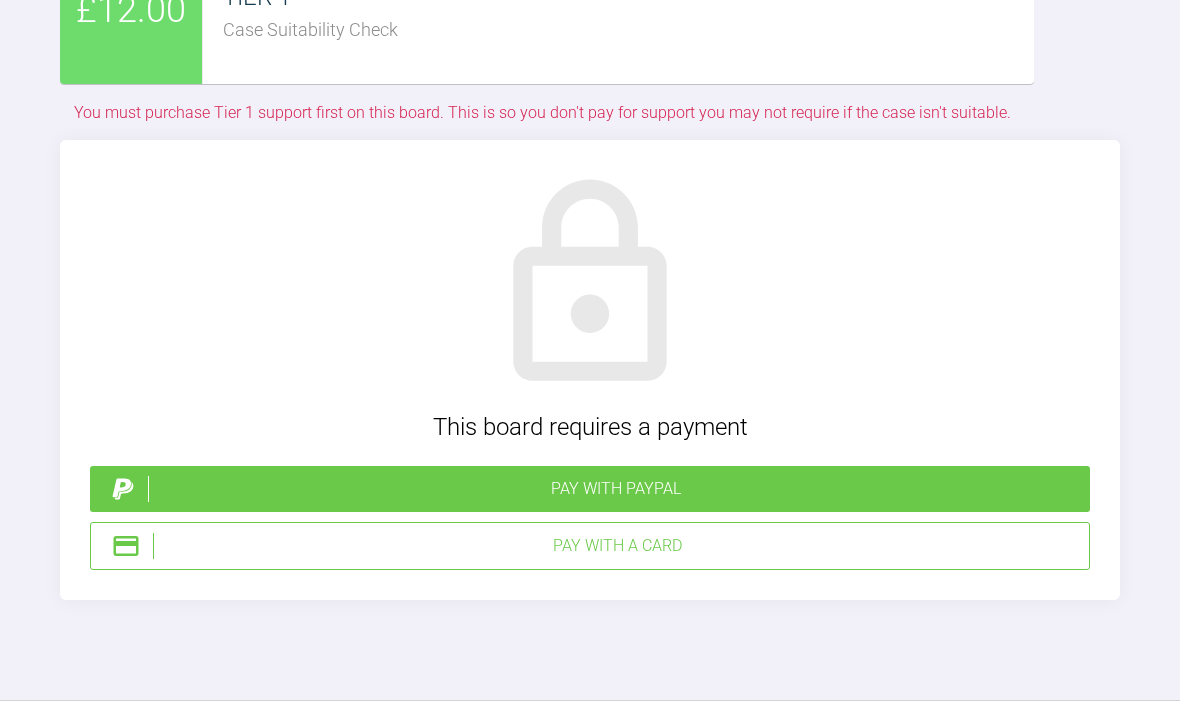 scroll, scrollTop: 3502, scrollLeft: 0, axis: vertical 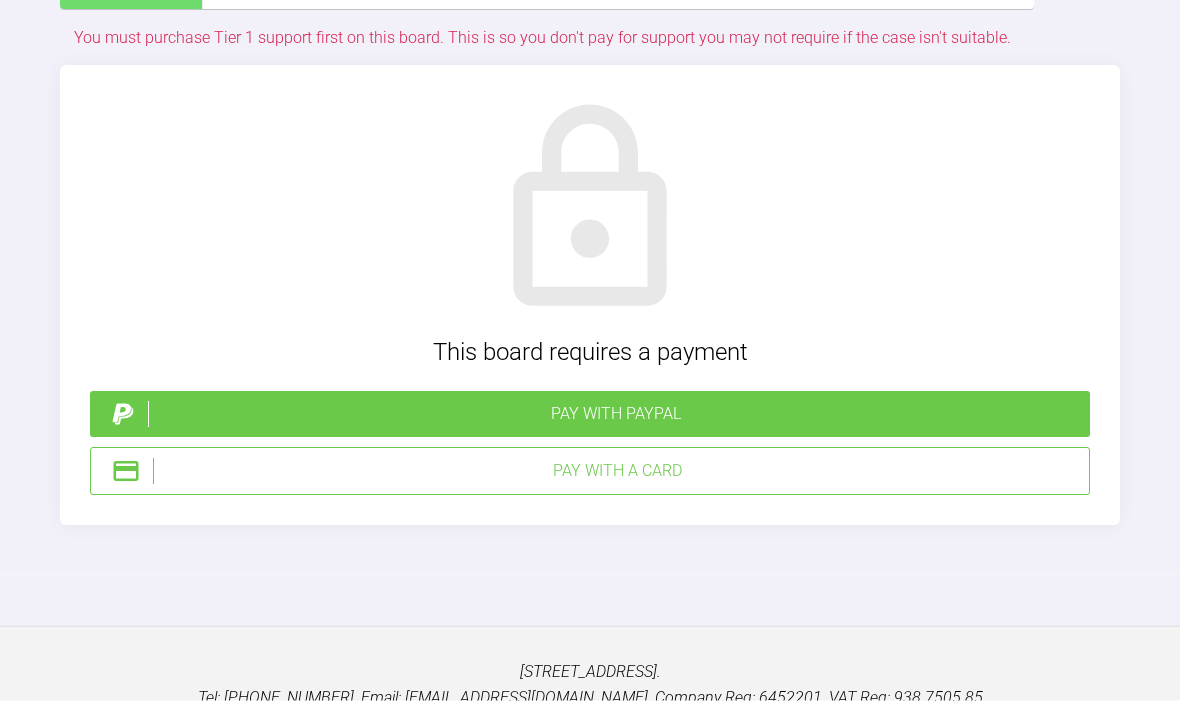 click on "Pay with PayPal" at bounding box center [615, 415] 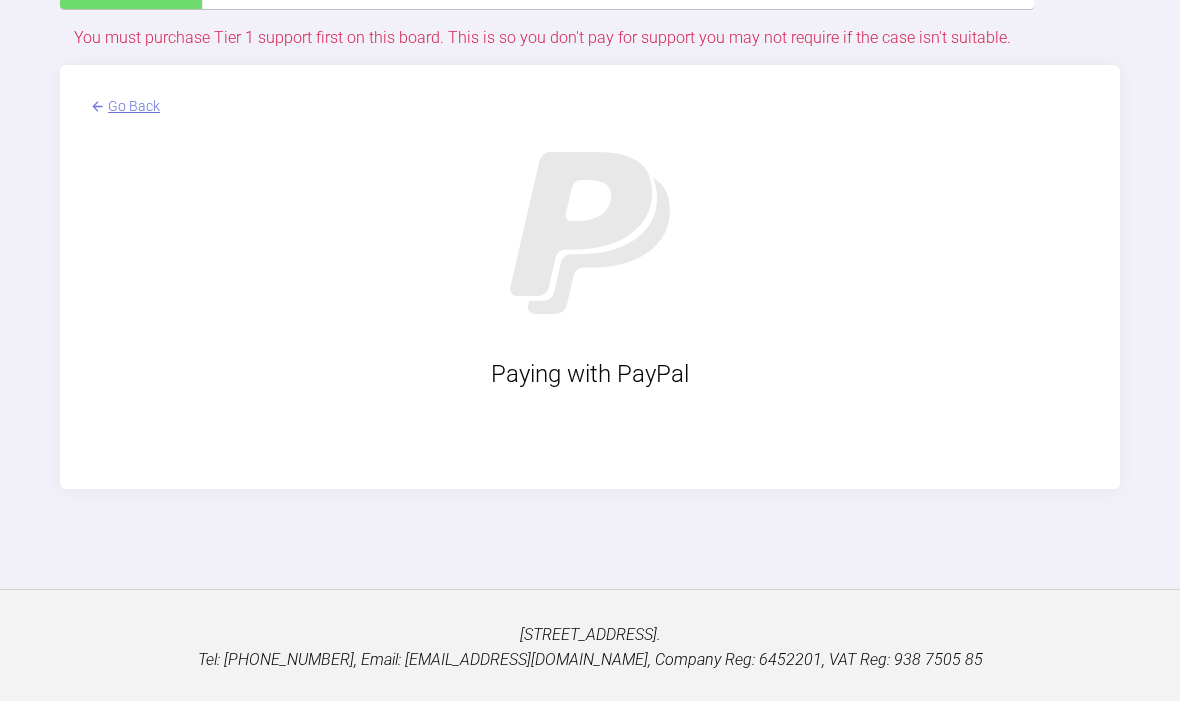 click on "Go Back" at bounding box center (134, 106) 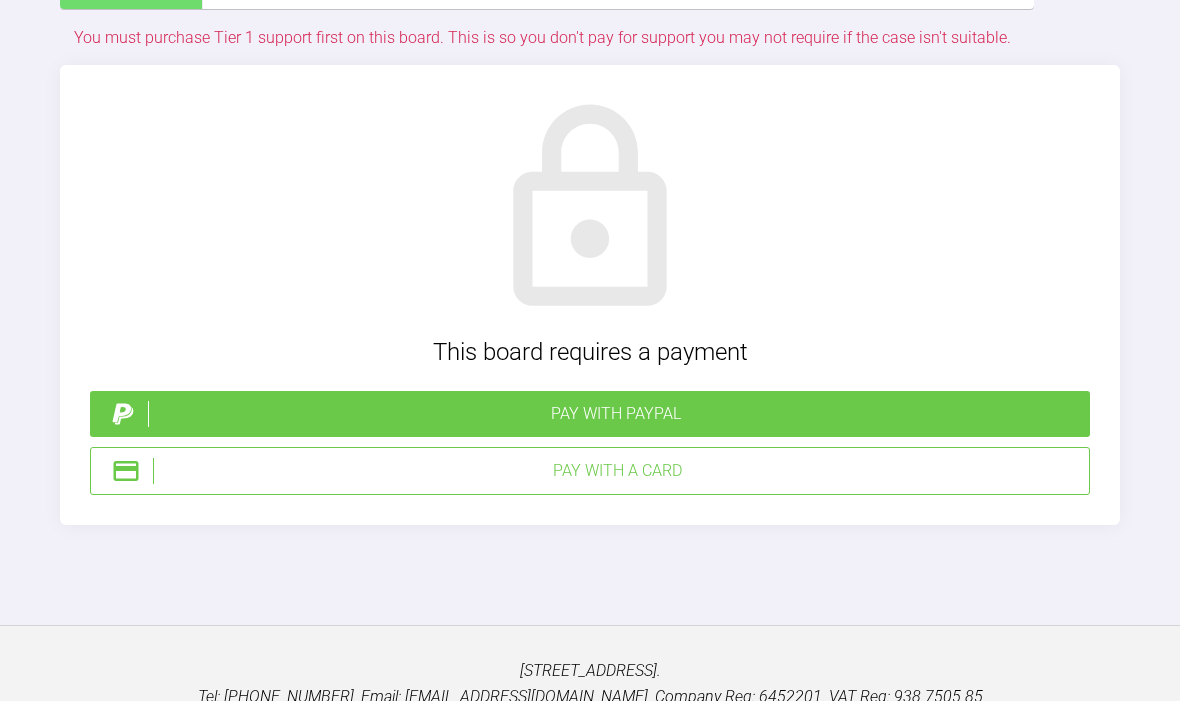 click on "Pay with a Card" at bounding box center [617, 471] 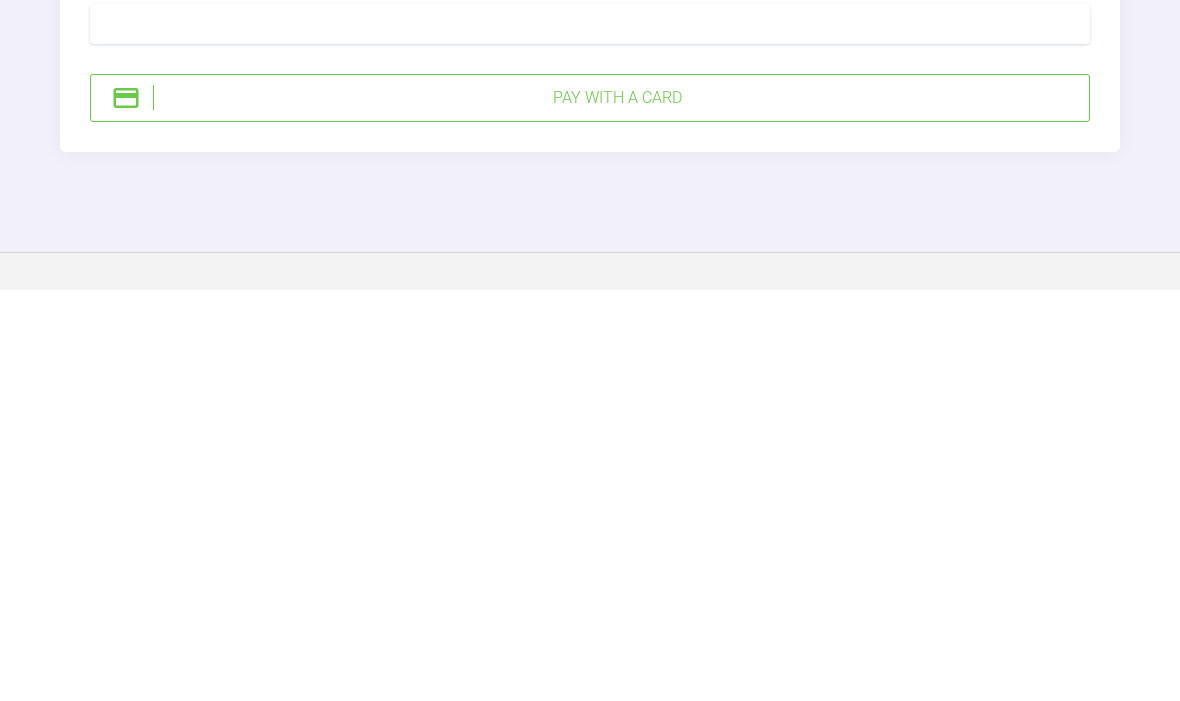 scroll, scrollTop: 3739, scrollLeft: 0, axis: vertical 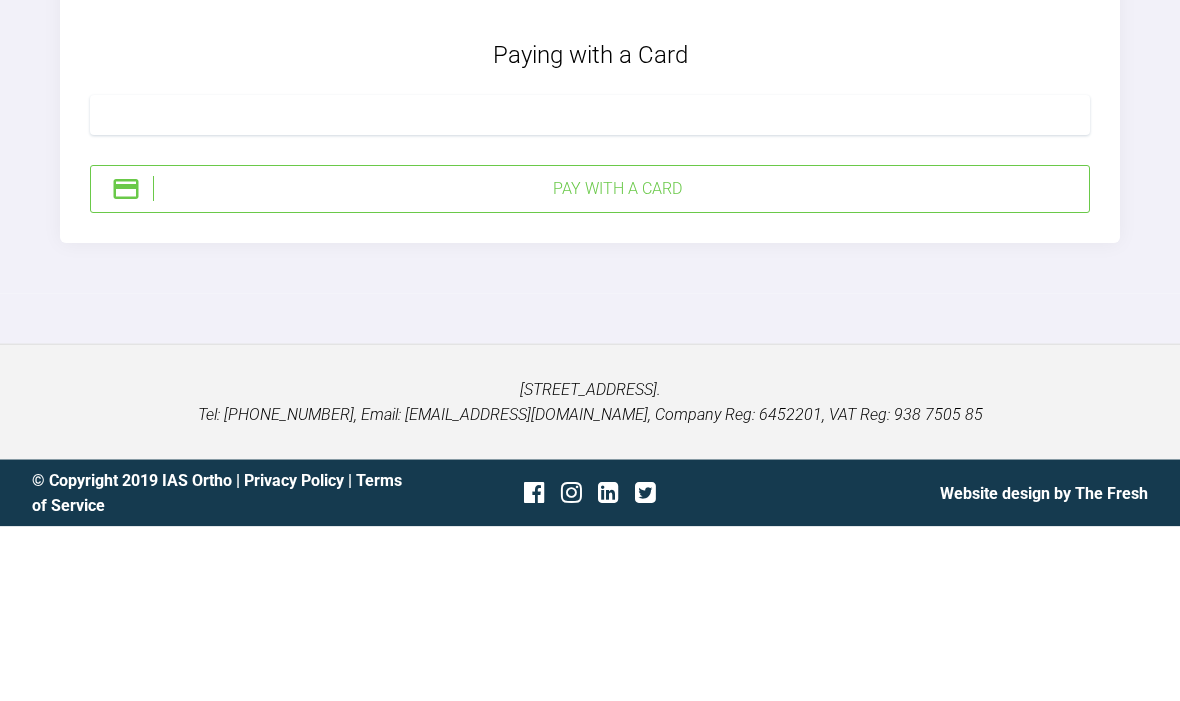 click on "Pay with a Card" at bounding box center (617, 364) 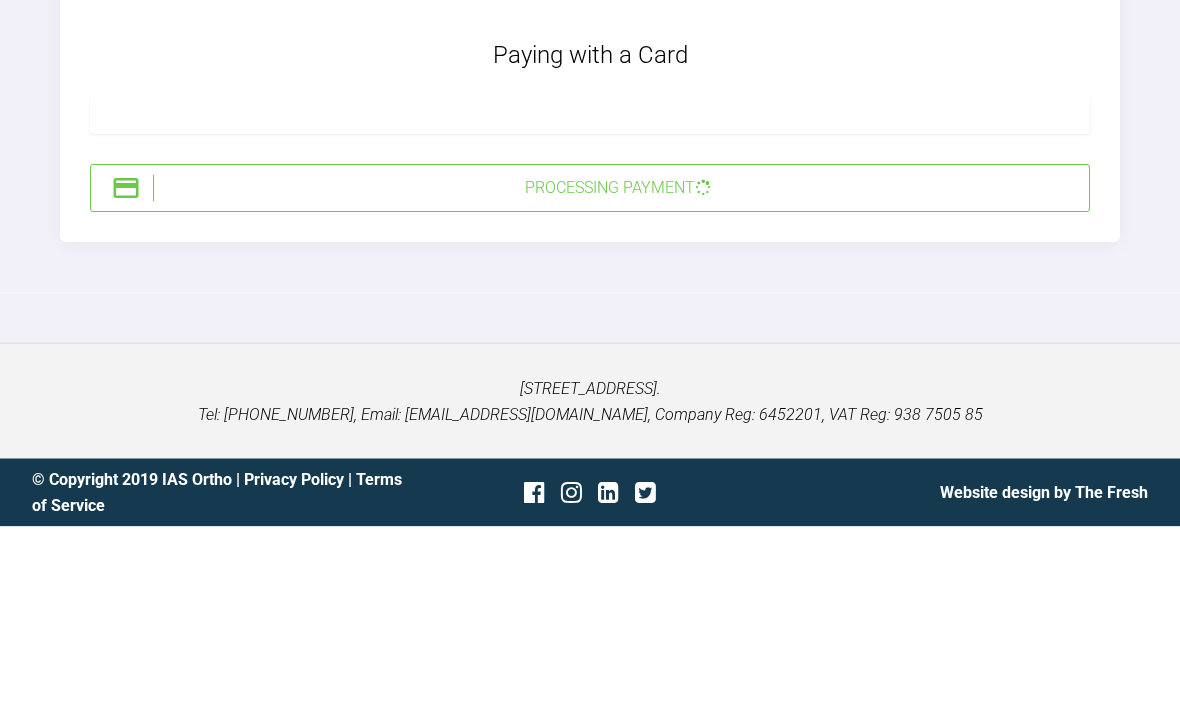scroll, scrollTop: 3717, scrollLeft: 0, axis: vertical 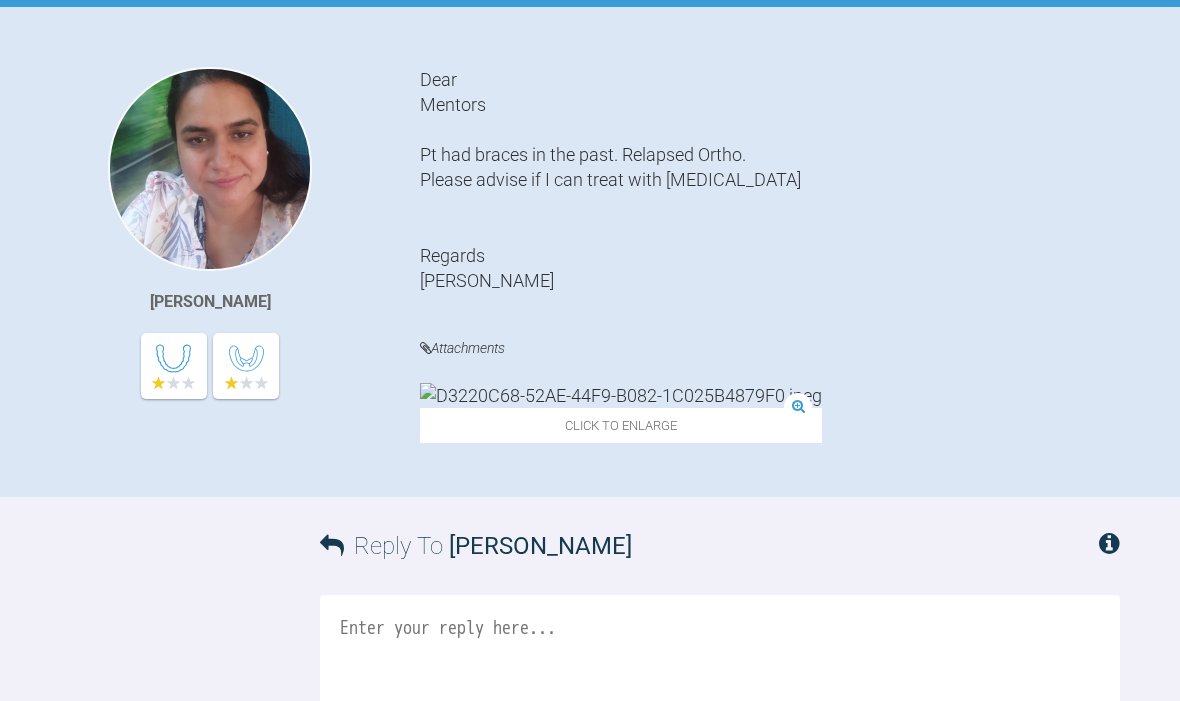 click at bounding box center [621, 395] 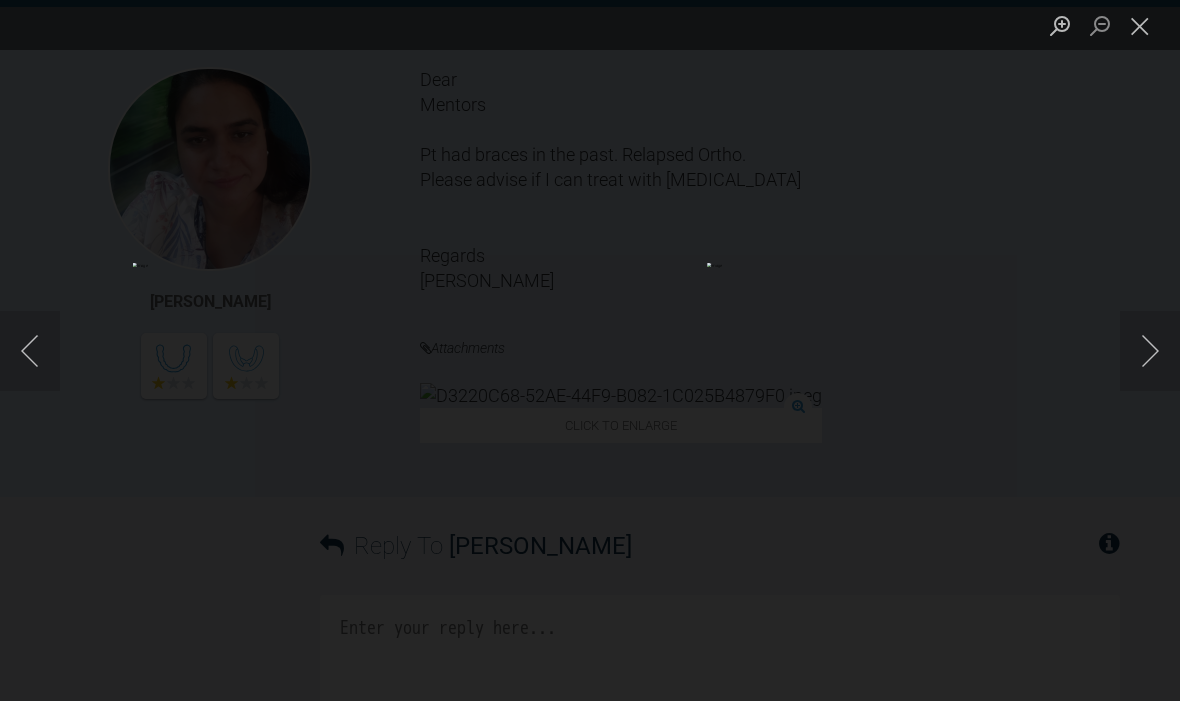 click at bounding box center [1150, 351] 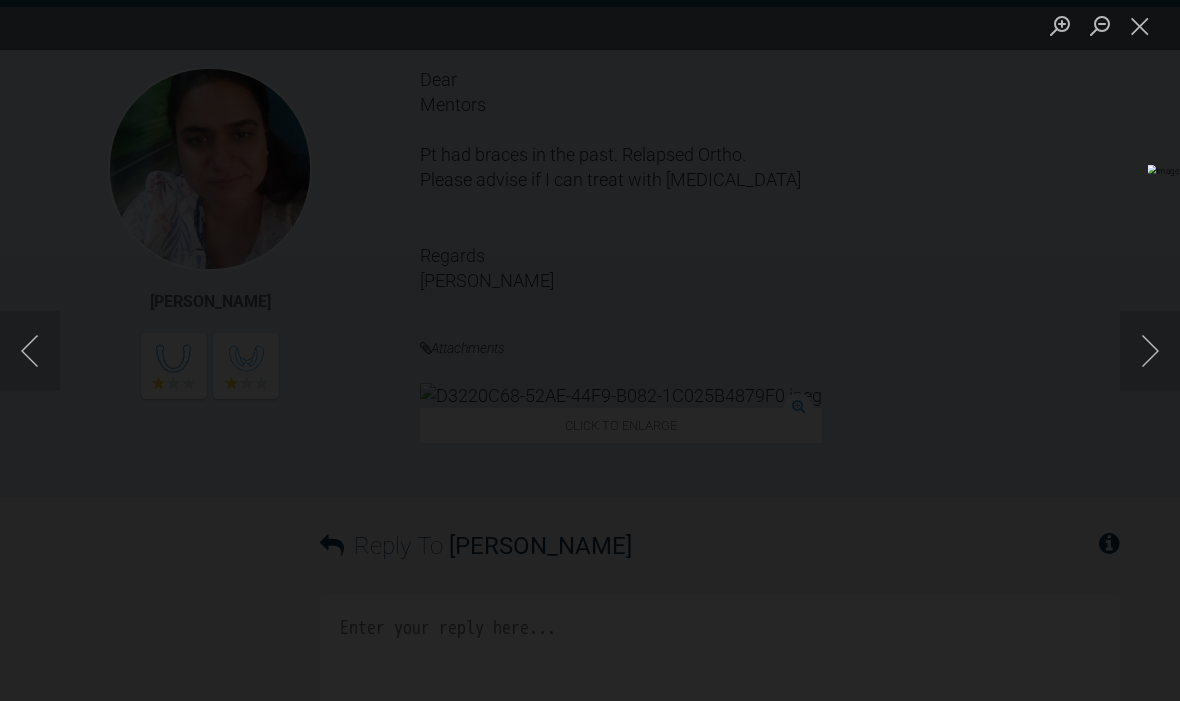 click at bounding box center [268, 340] 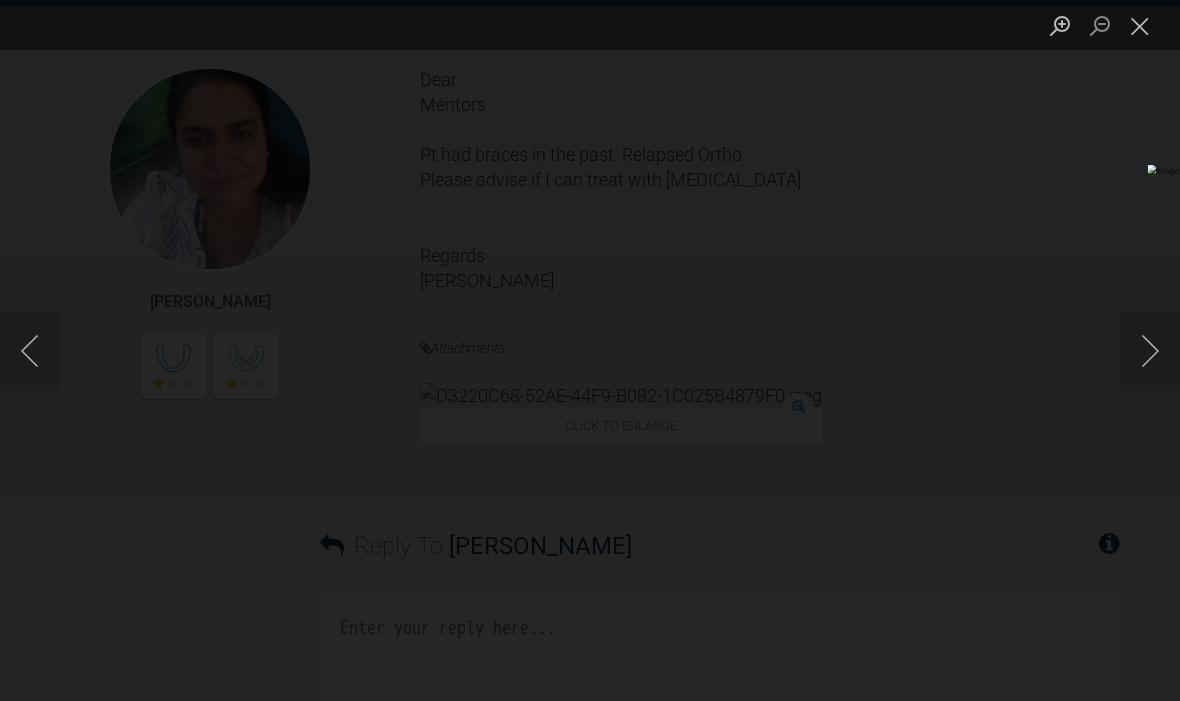click at bounding box center [1140, 25] 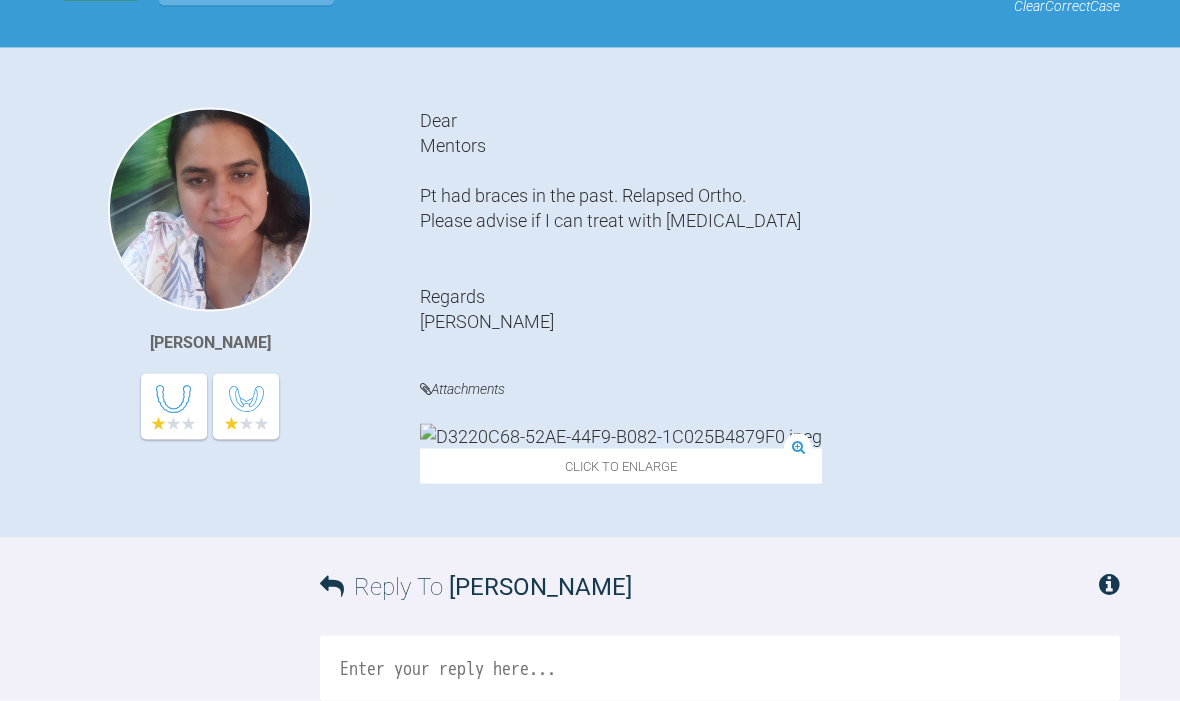 scroll, scrollTop: 366, scrollLeft: 0, axis: vertical 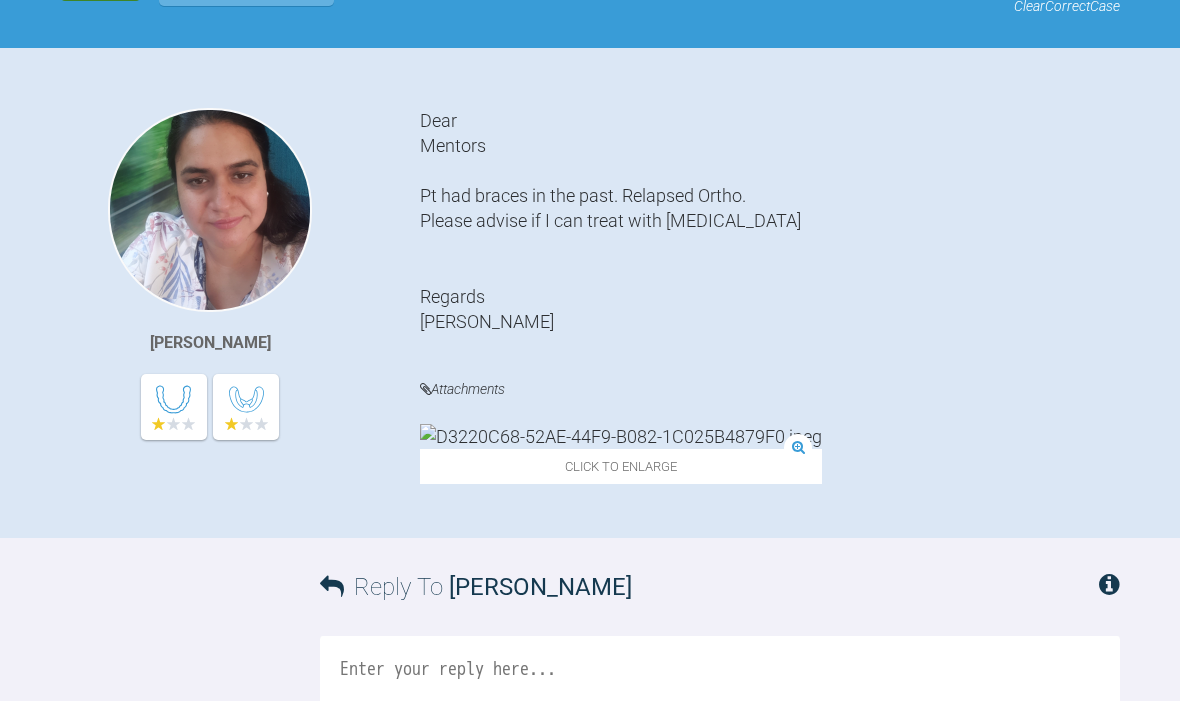 click at bounding box center [621, 436] 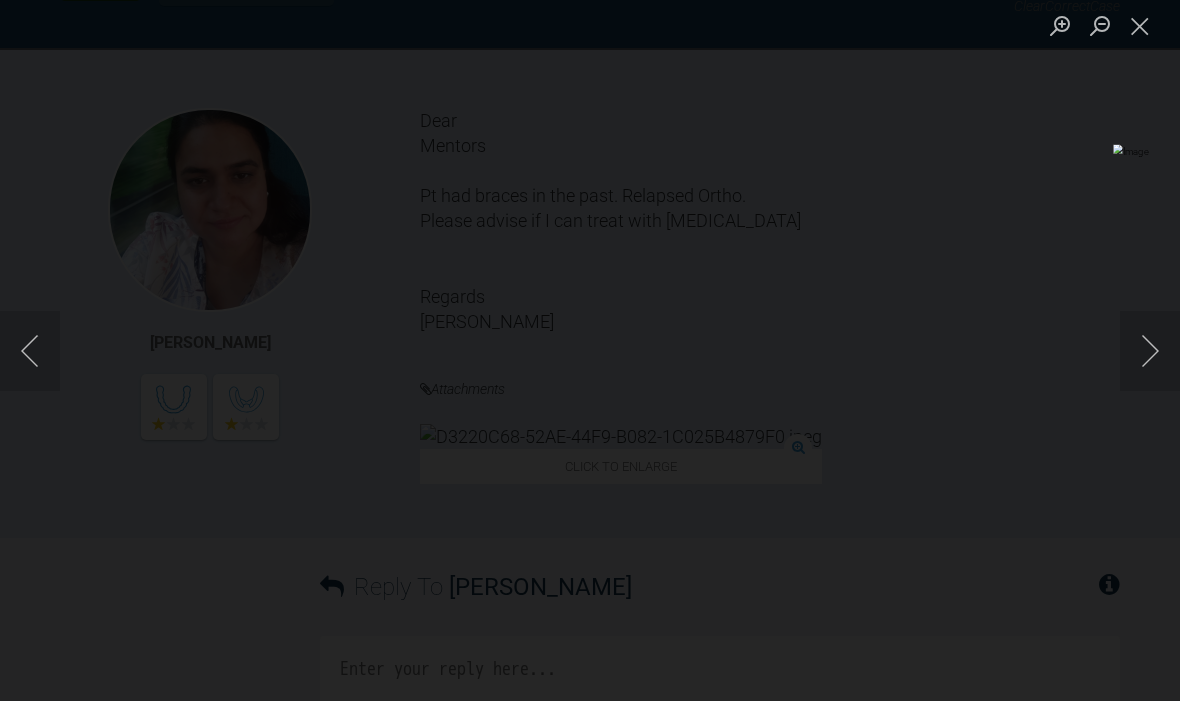 click at bounding box center [1140, 25] 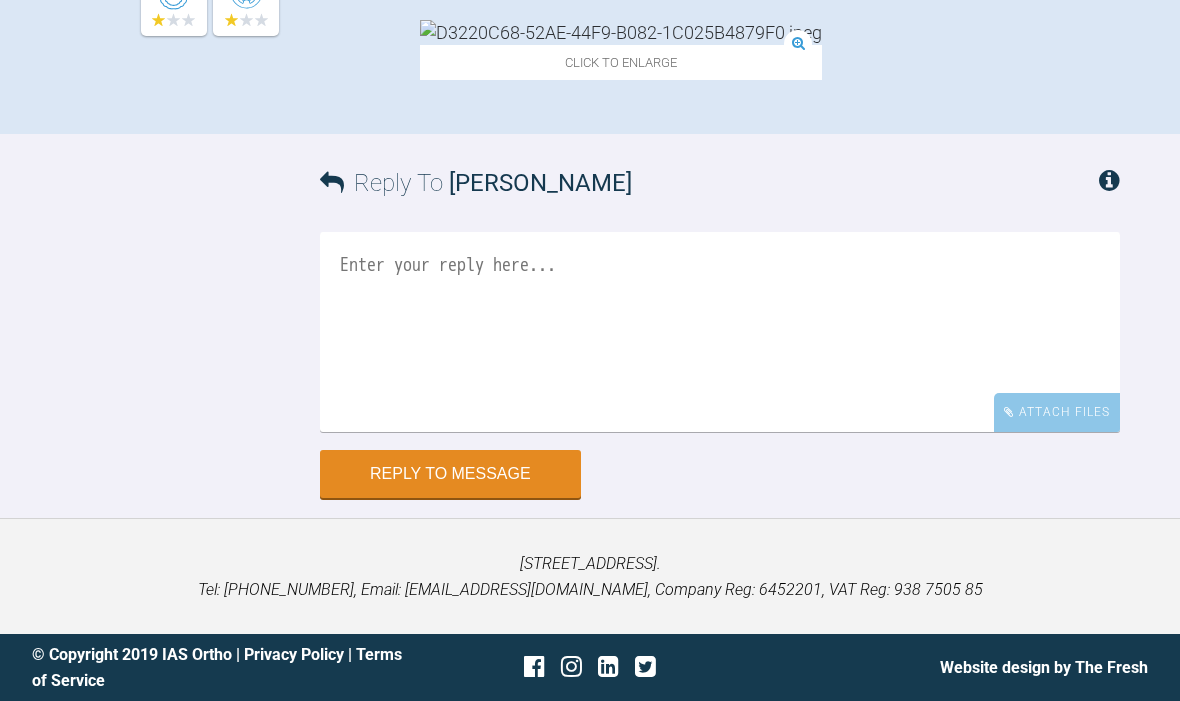 scroll, scrollTop: 902, scrollLeft: 0, axis: vertical 